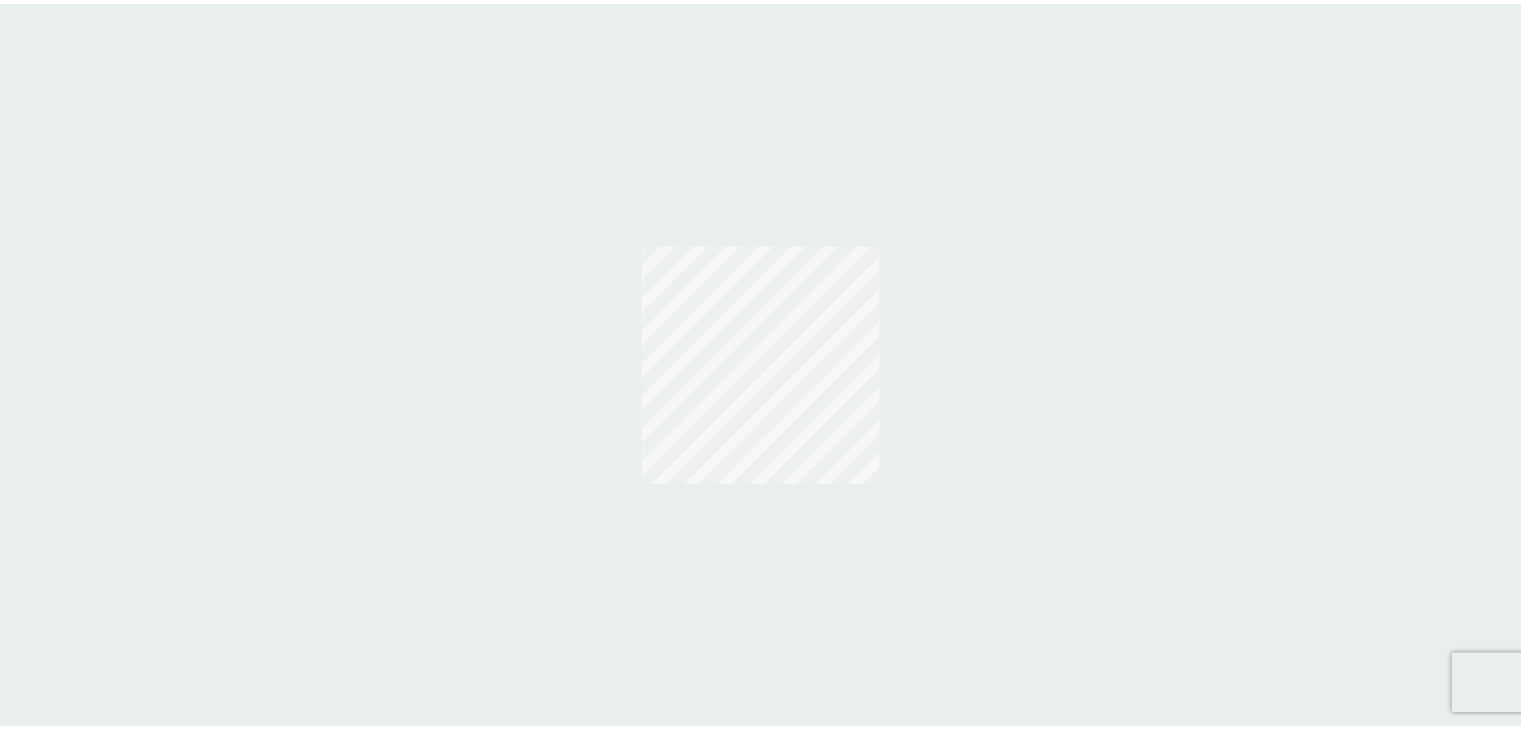 scroll, scrollTop: 0, scrollLeft: 0, axis: both 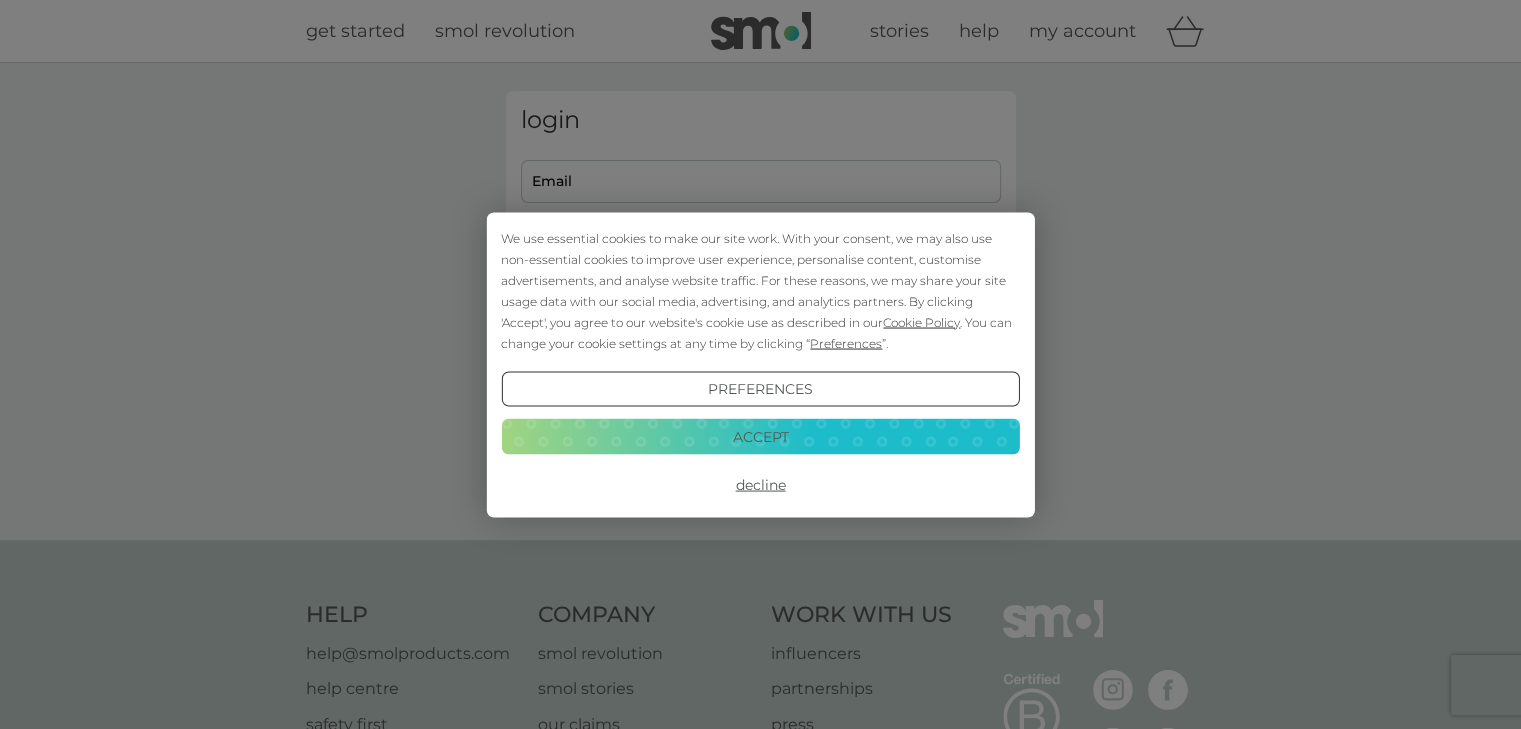 type on "[EMAIL]" 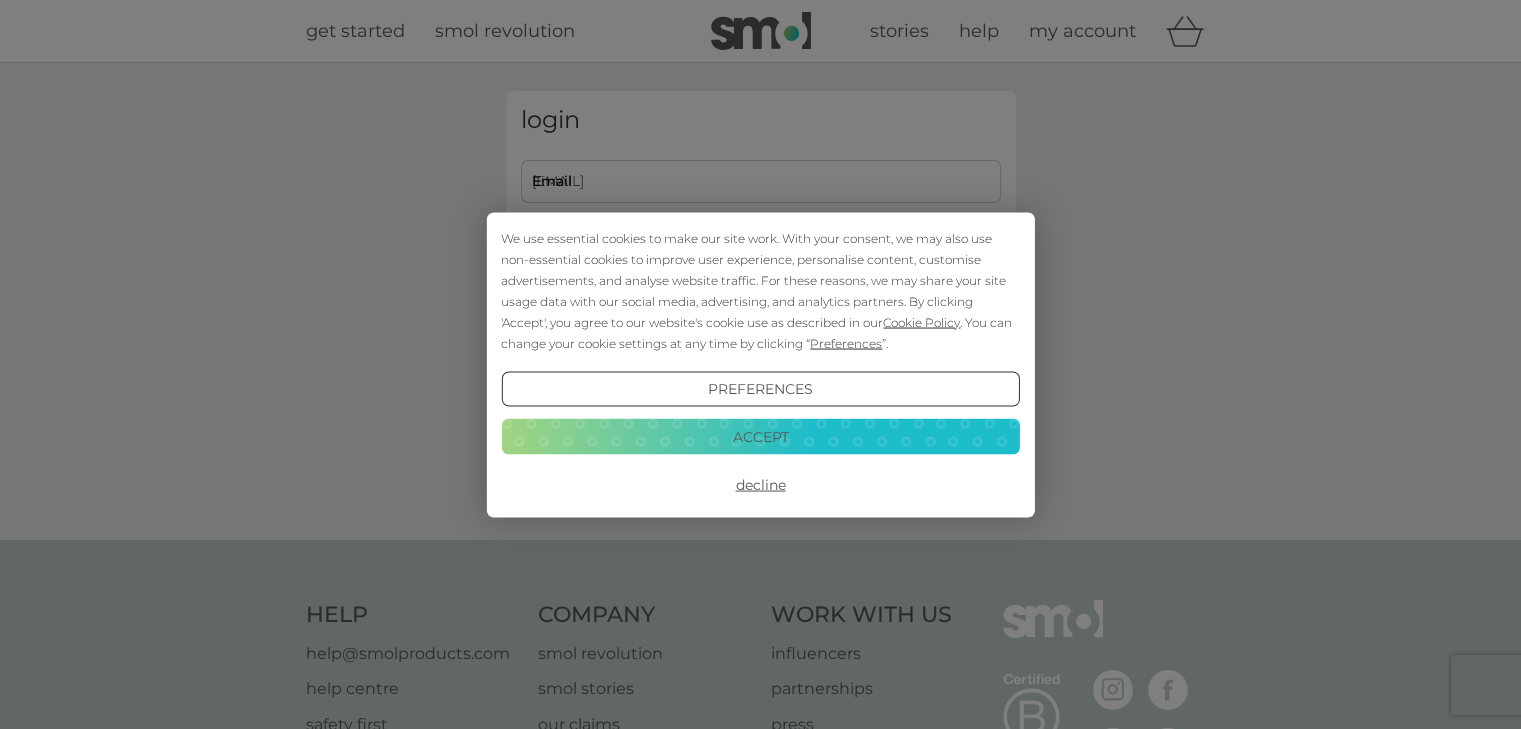 click on "Decline" at bounding box center [760, 485] 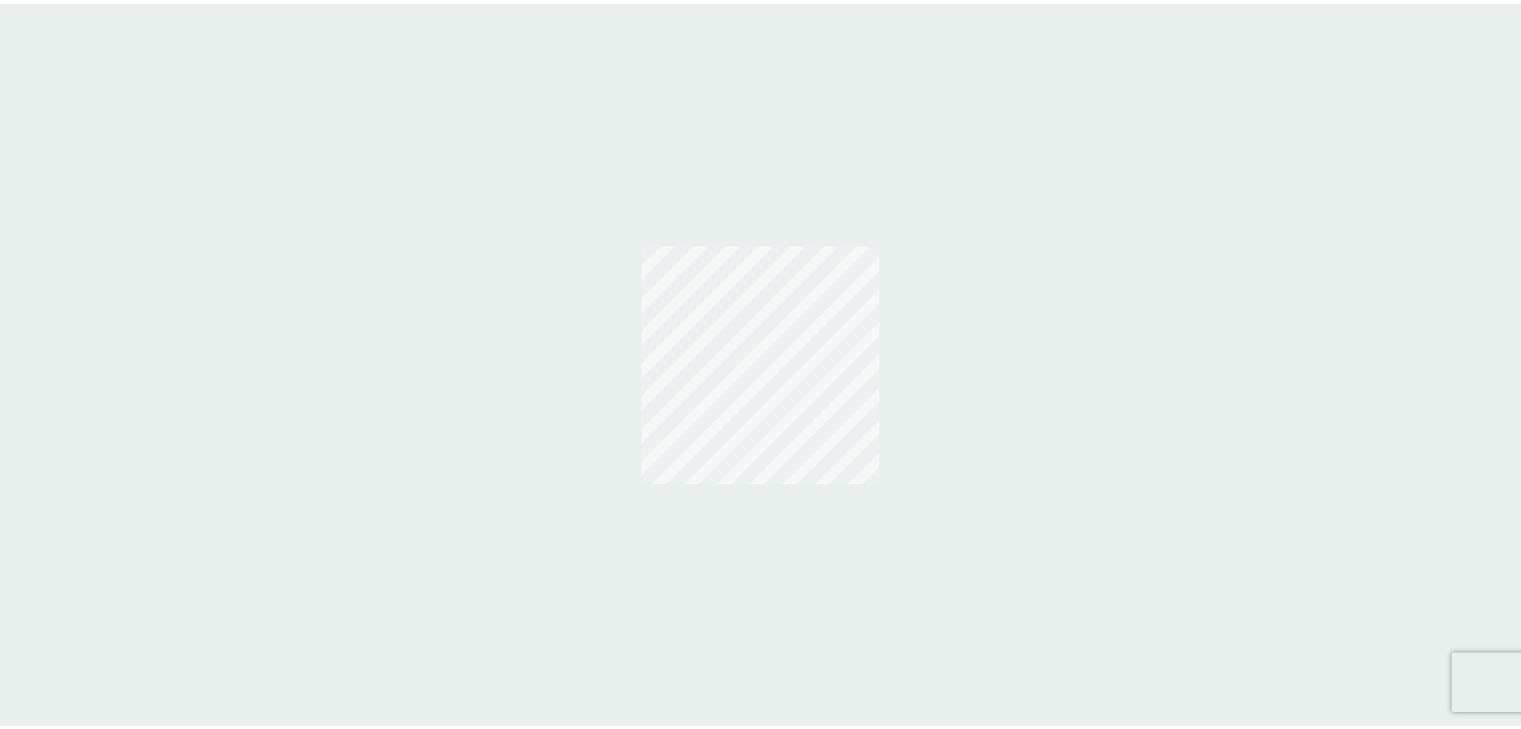 scroll, scrollTop: 0, scrollLeft: 0, axis: both 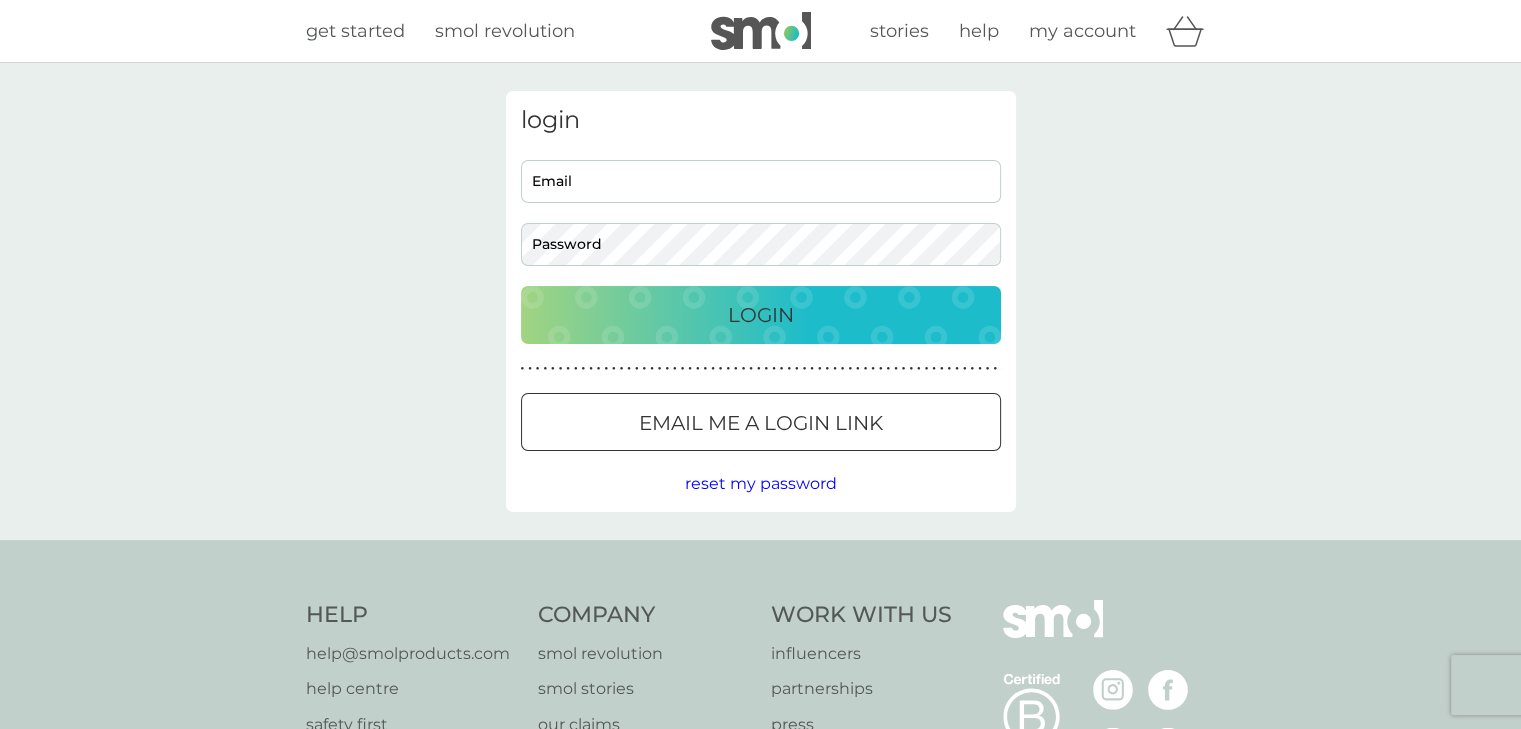 type on "[EMAIL]" 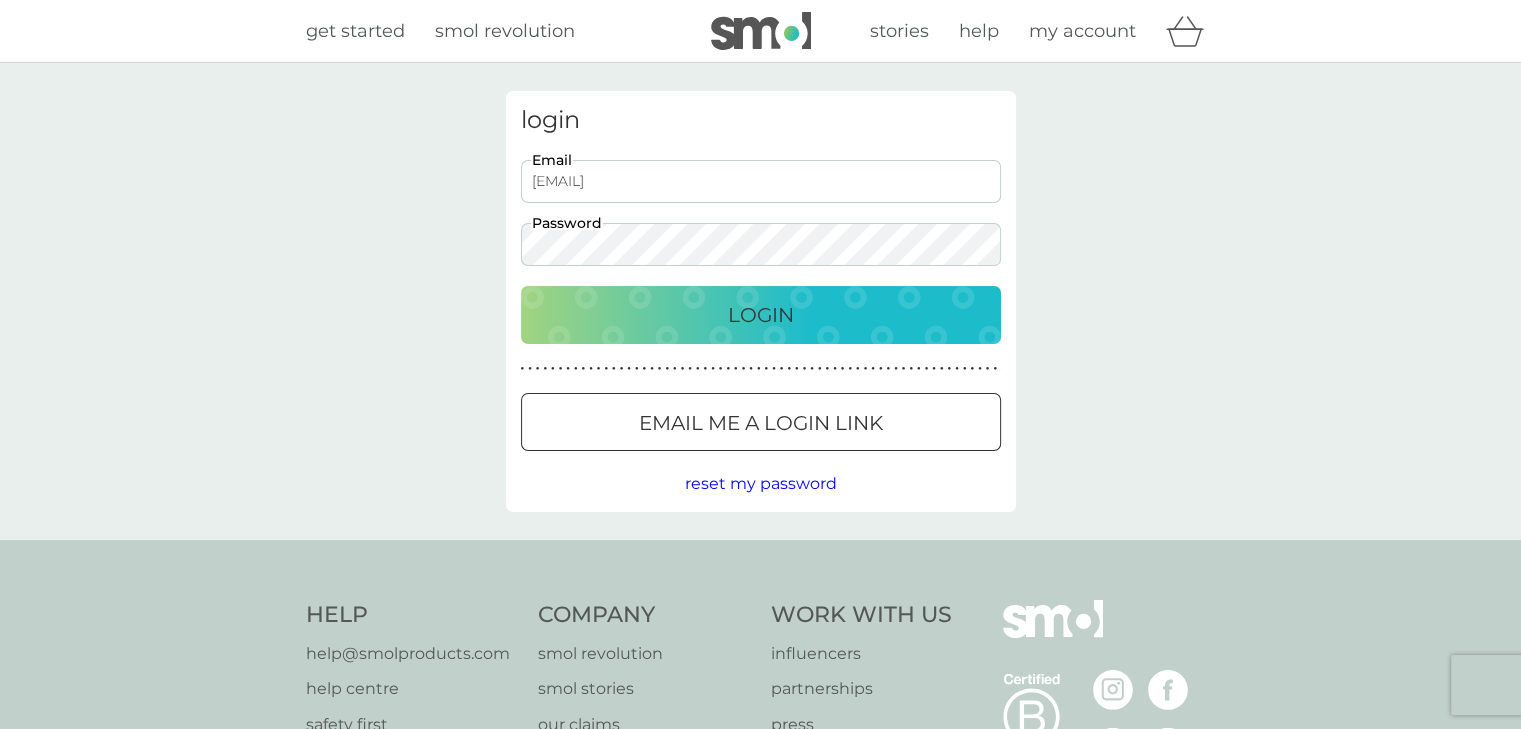 click on "Login" at bounding box center [761, 315] 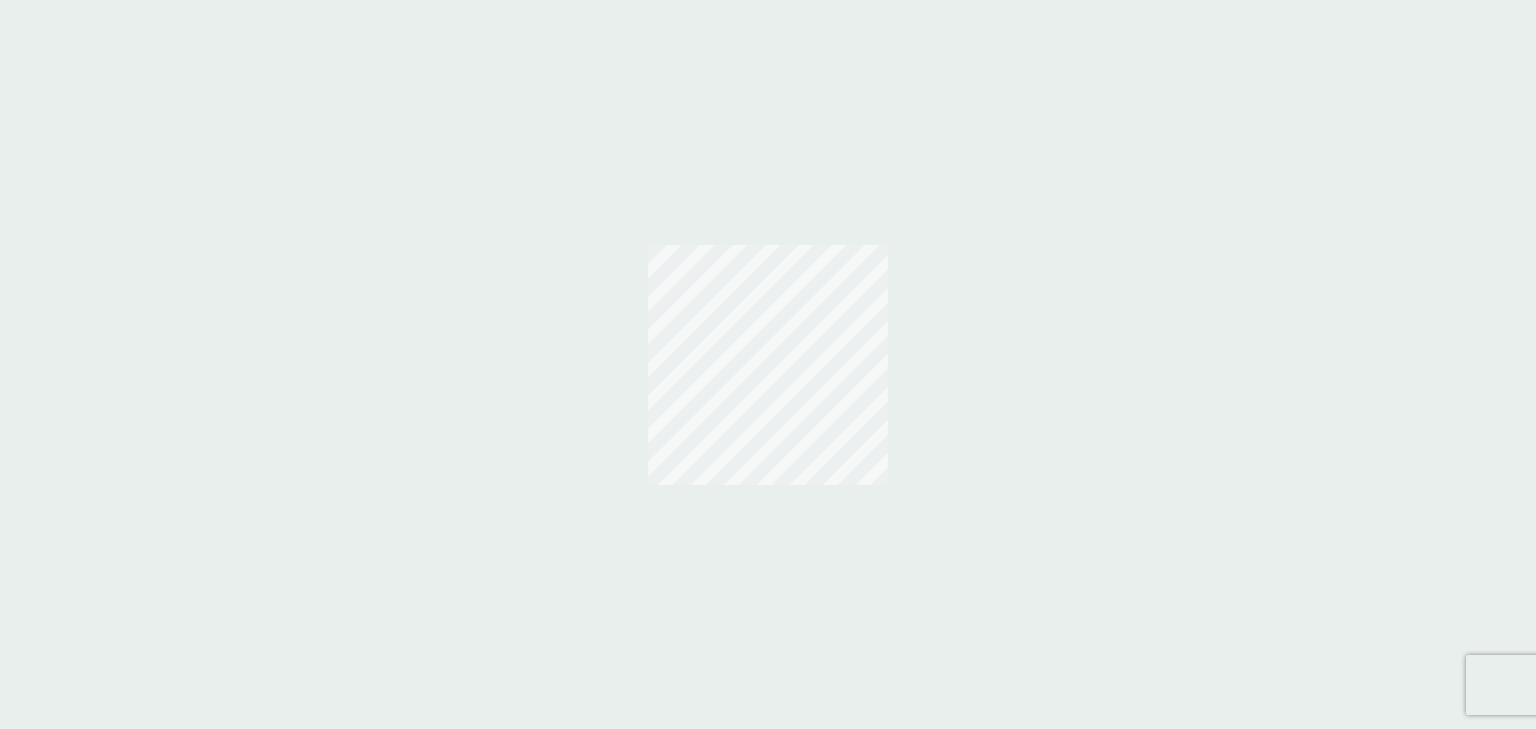 scroll, scrollTop: 0, scrollLeft: 0, axis: both 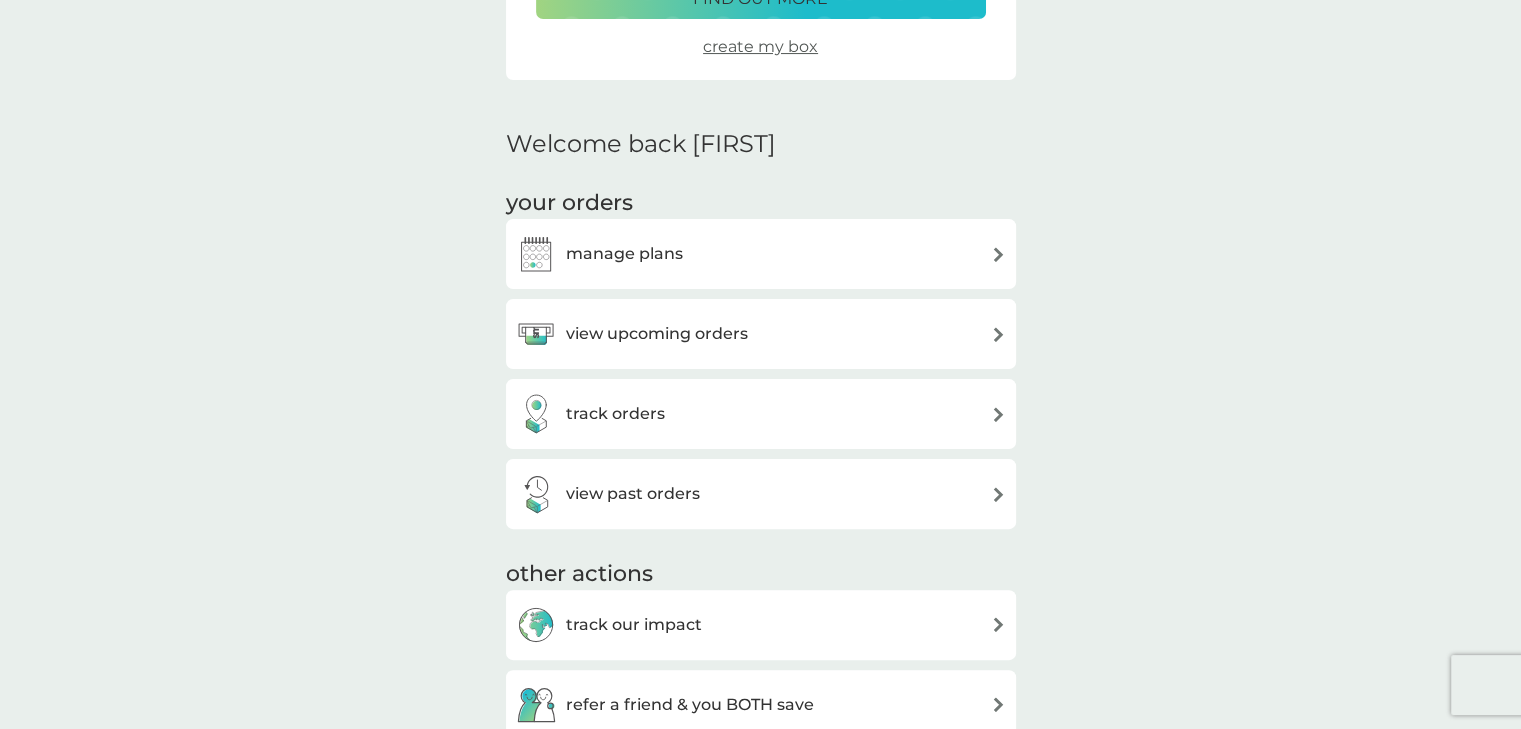 click on "view upcoming orders" at bounding box center (657, 334) 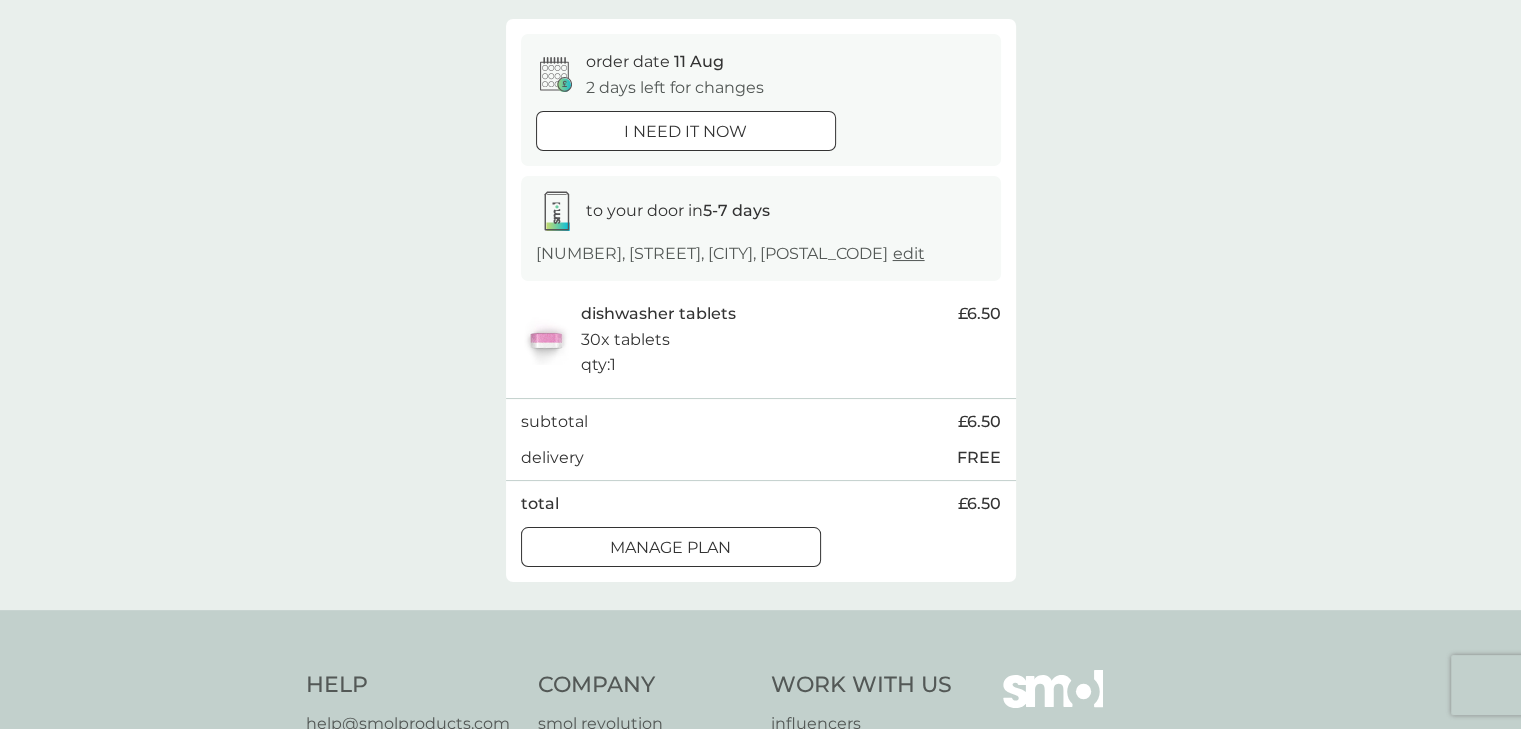 scroll, scrollTop: 167, scrollLeft: 0, axis: vertical 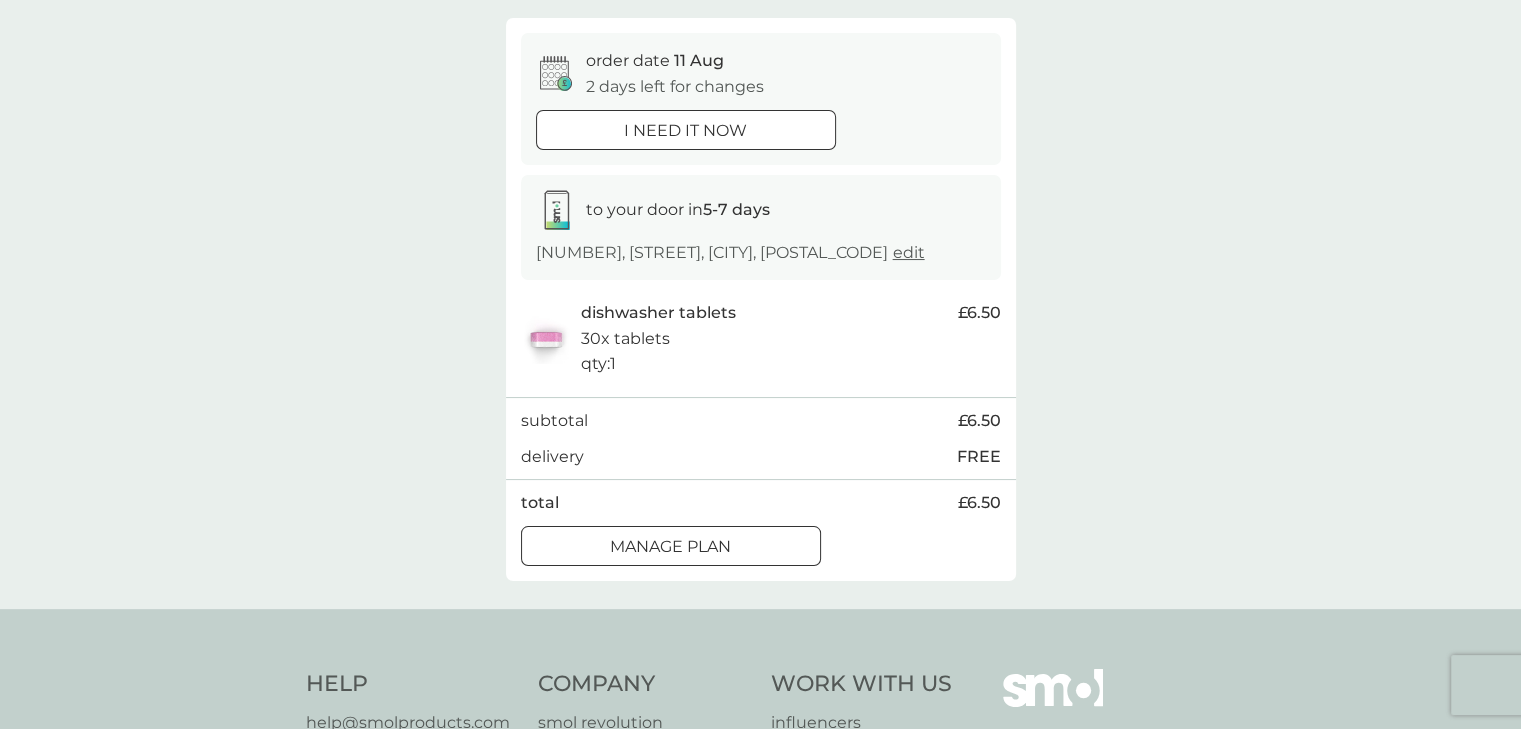 click on "edit" at bounding box center [909, 252] 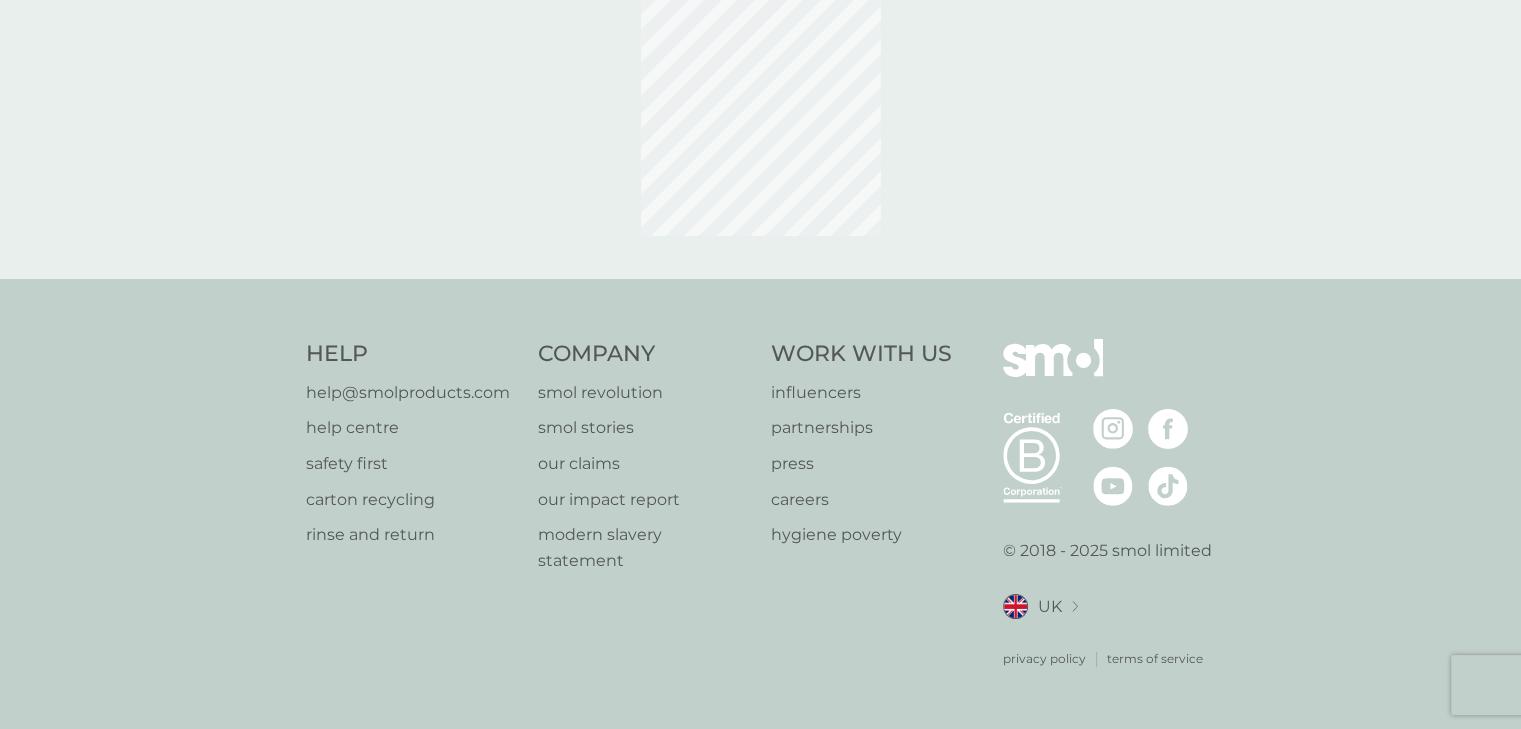 scroll, scrollTop: 0, scrollLeft: 0, axis: both 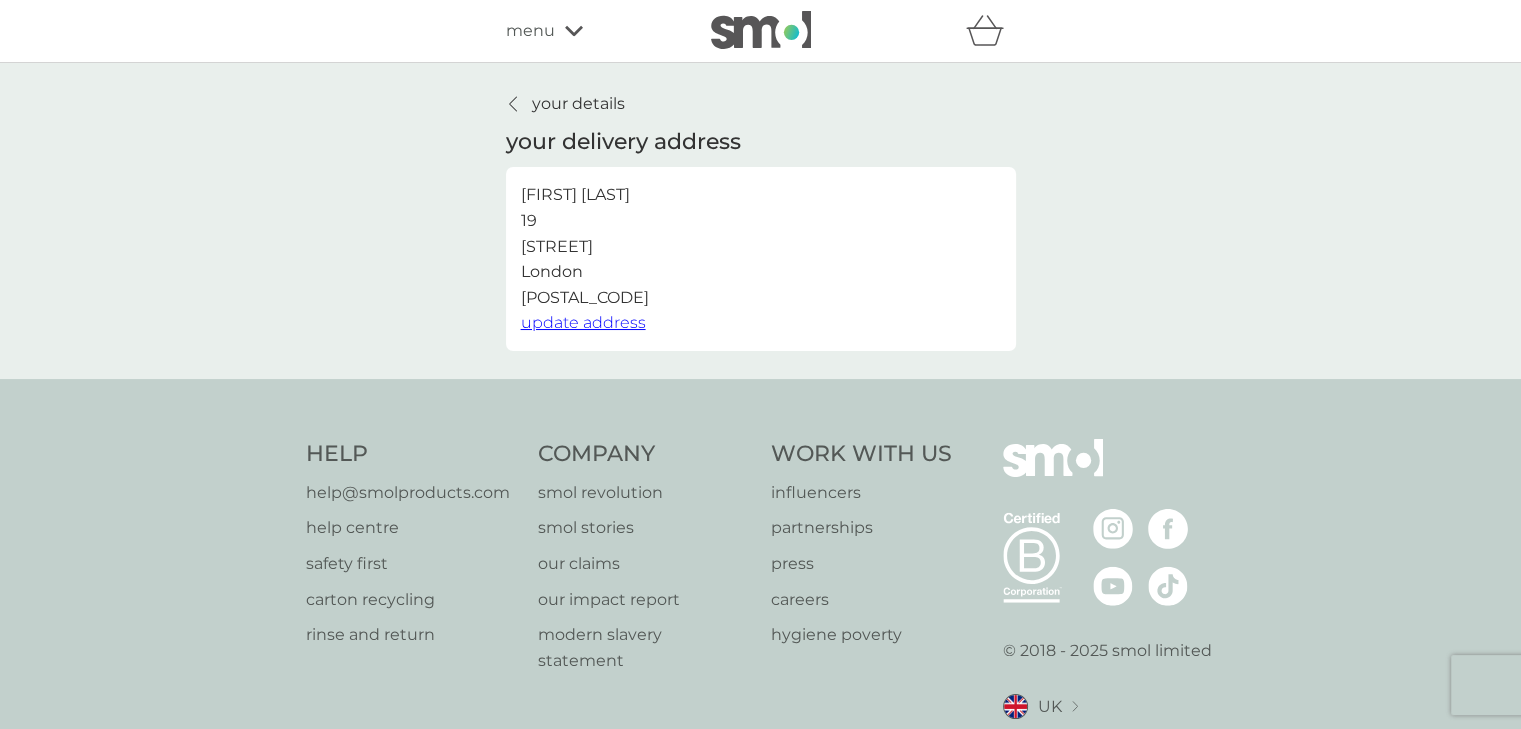 click at bounding box center [514, 104] 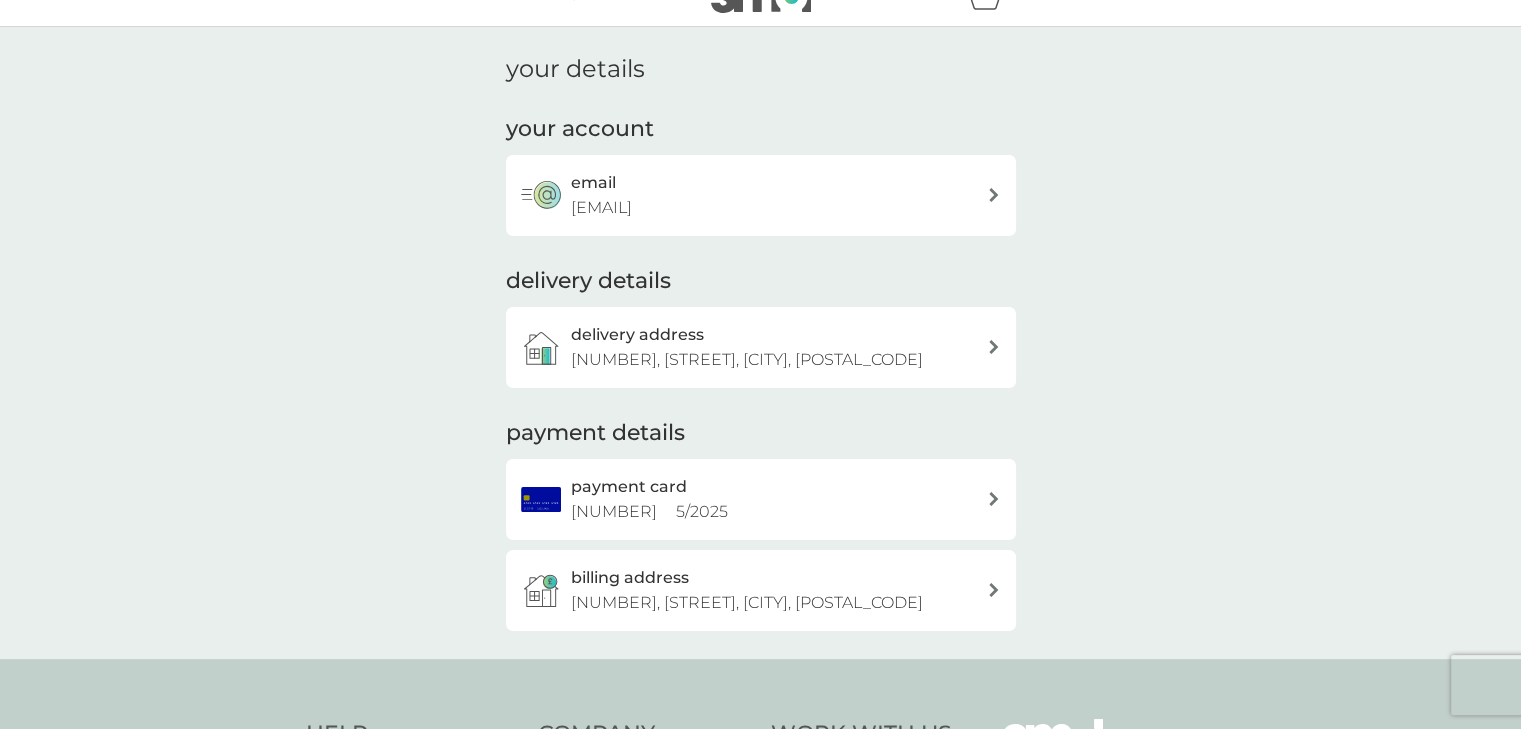 scroll, scrollTop: 0, scrollLeft: 0, axis: both 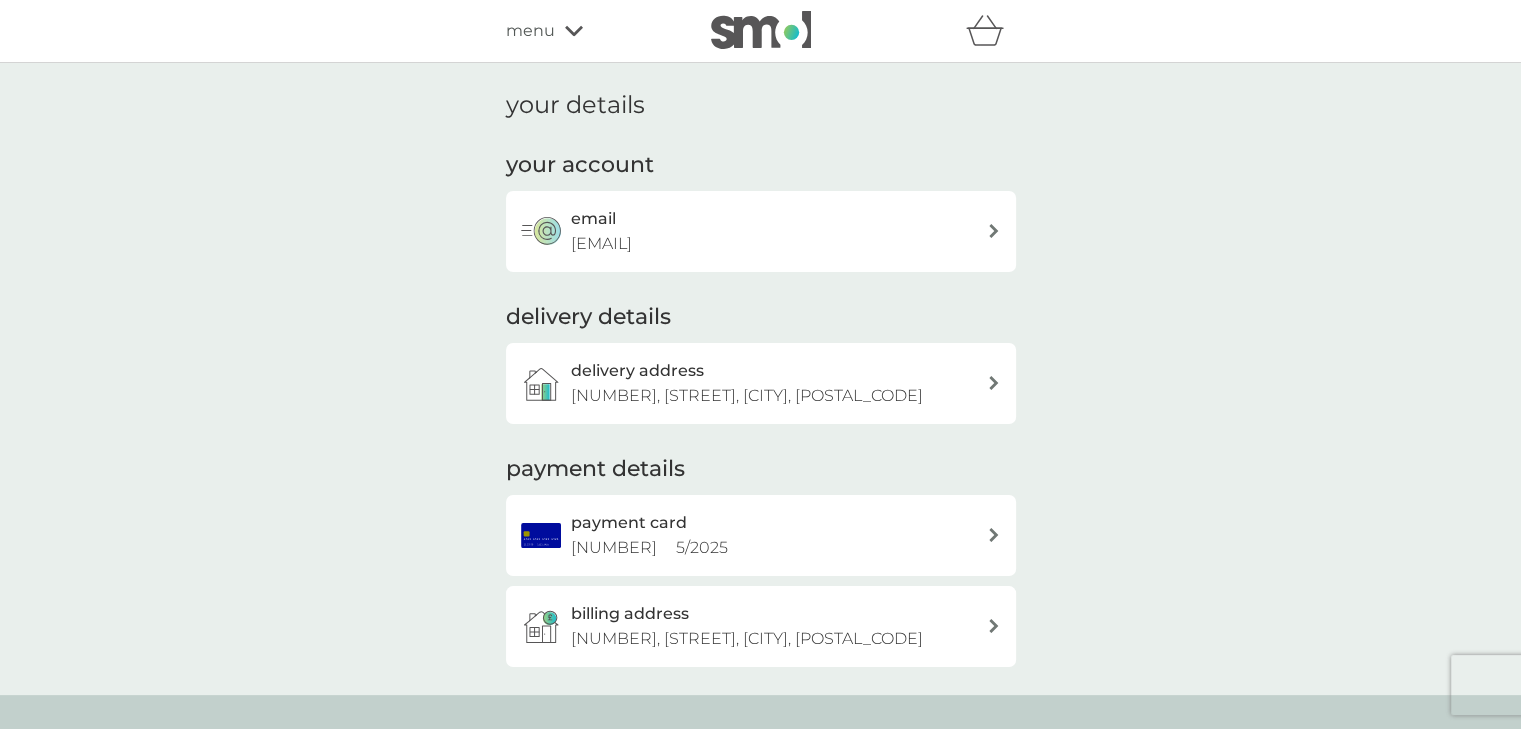 click on "menu" at bounding box center [591, 31] 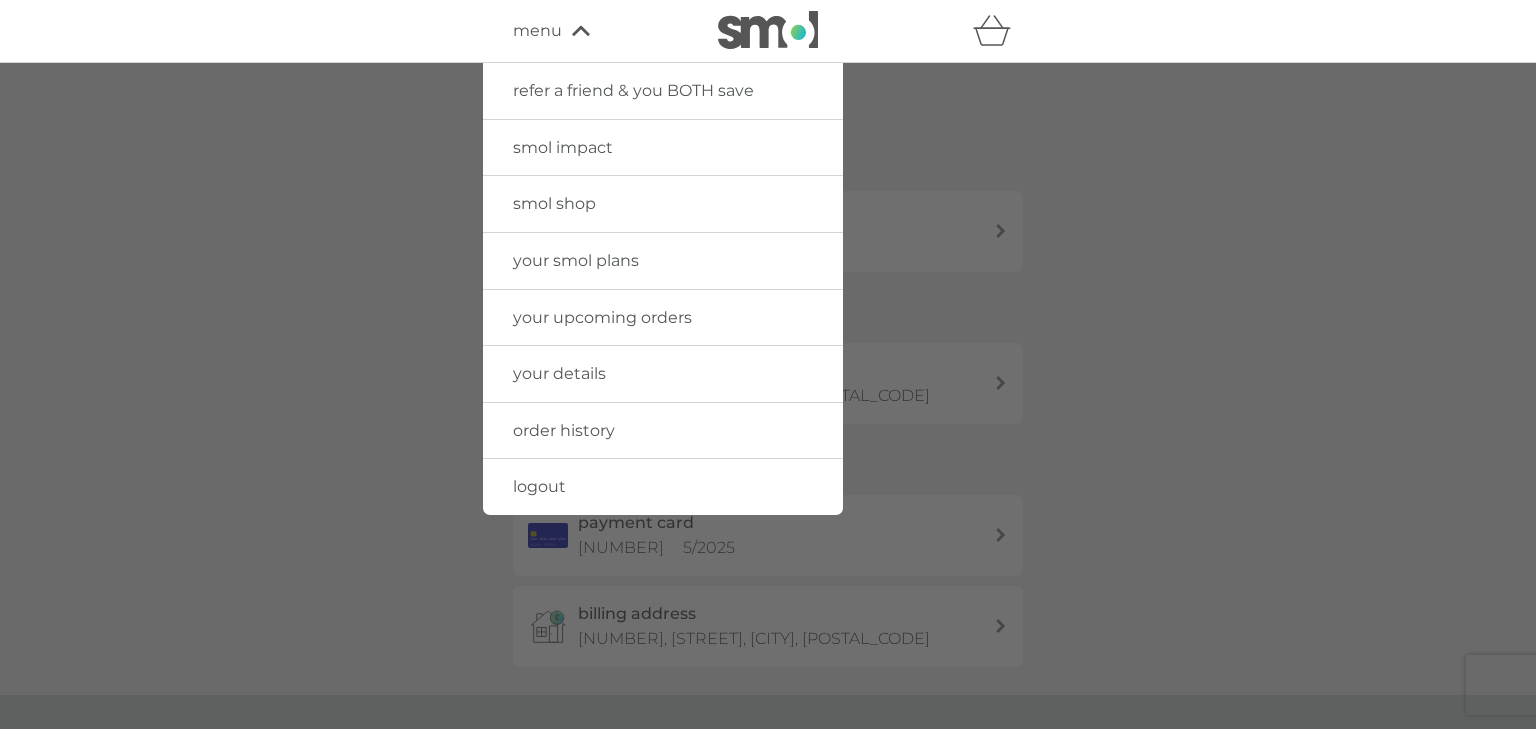 click on "your upcoming orders" at bounding box center [602, 317] 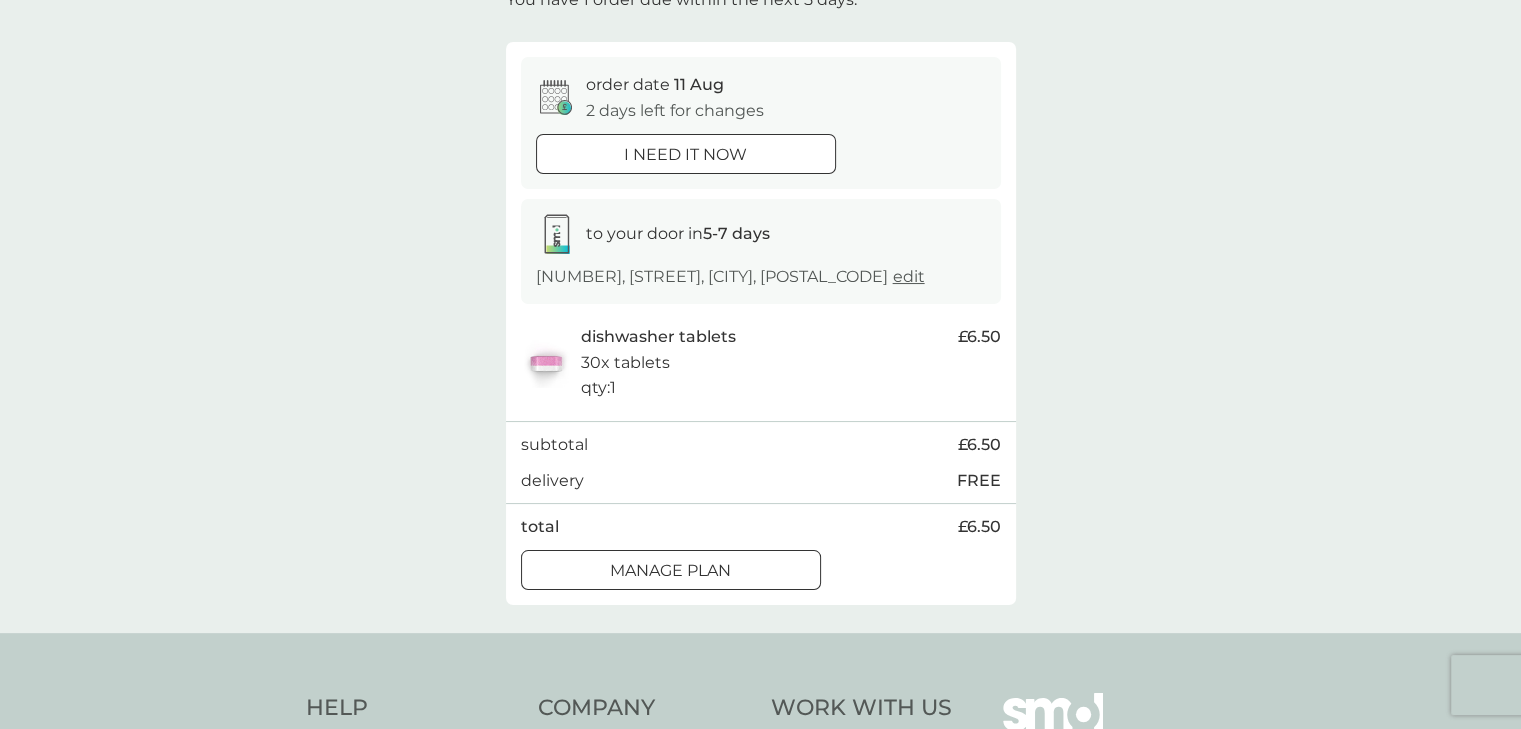 scroll, scrollTop: 148, scrollLeft: 0, axis: vertical 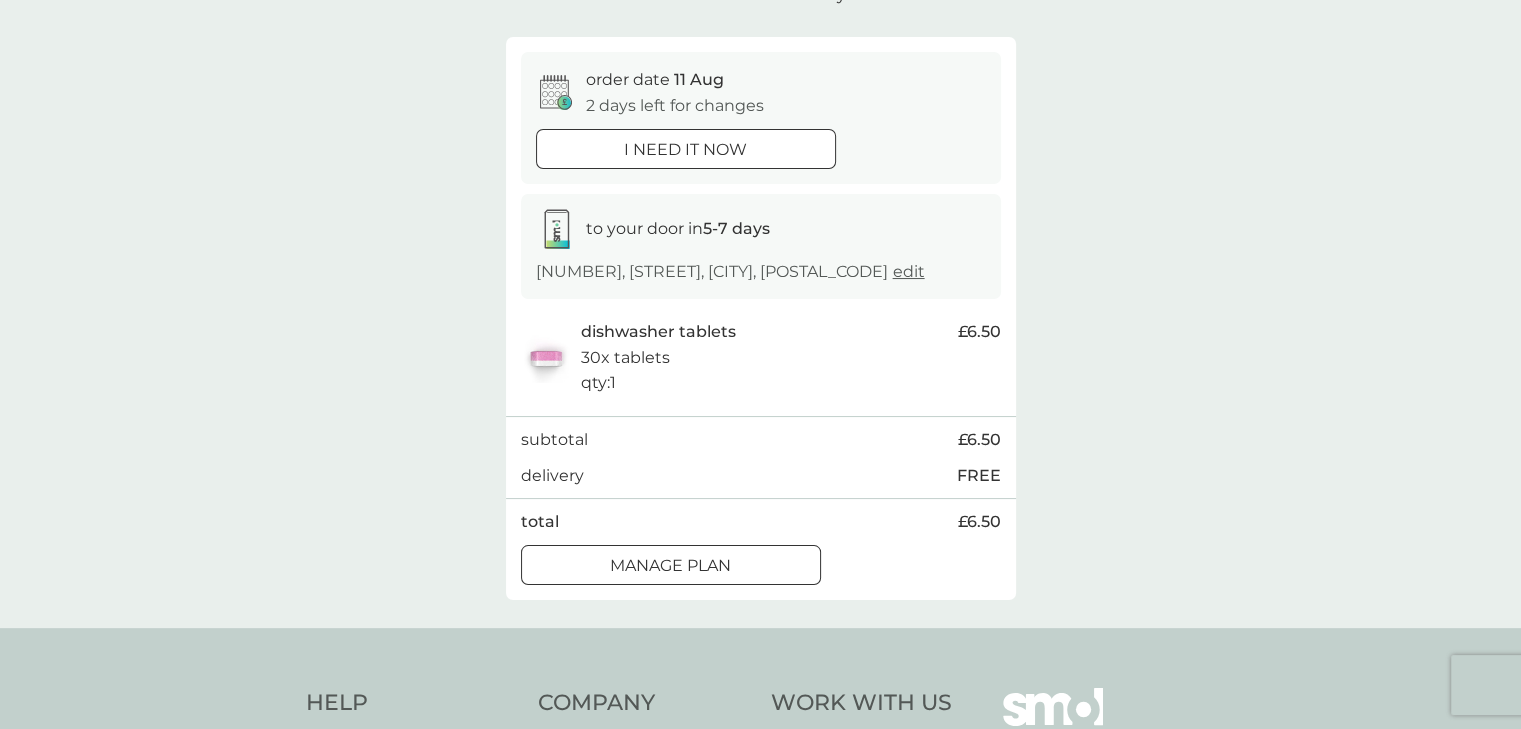 click at bounding box center (671, 565) 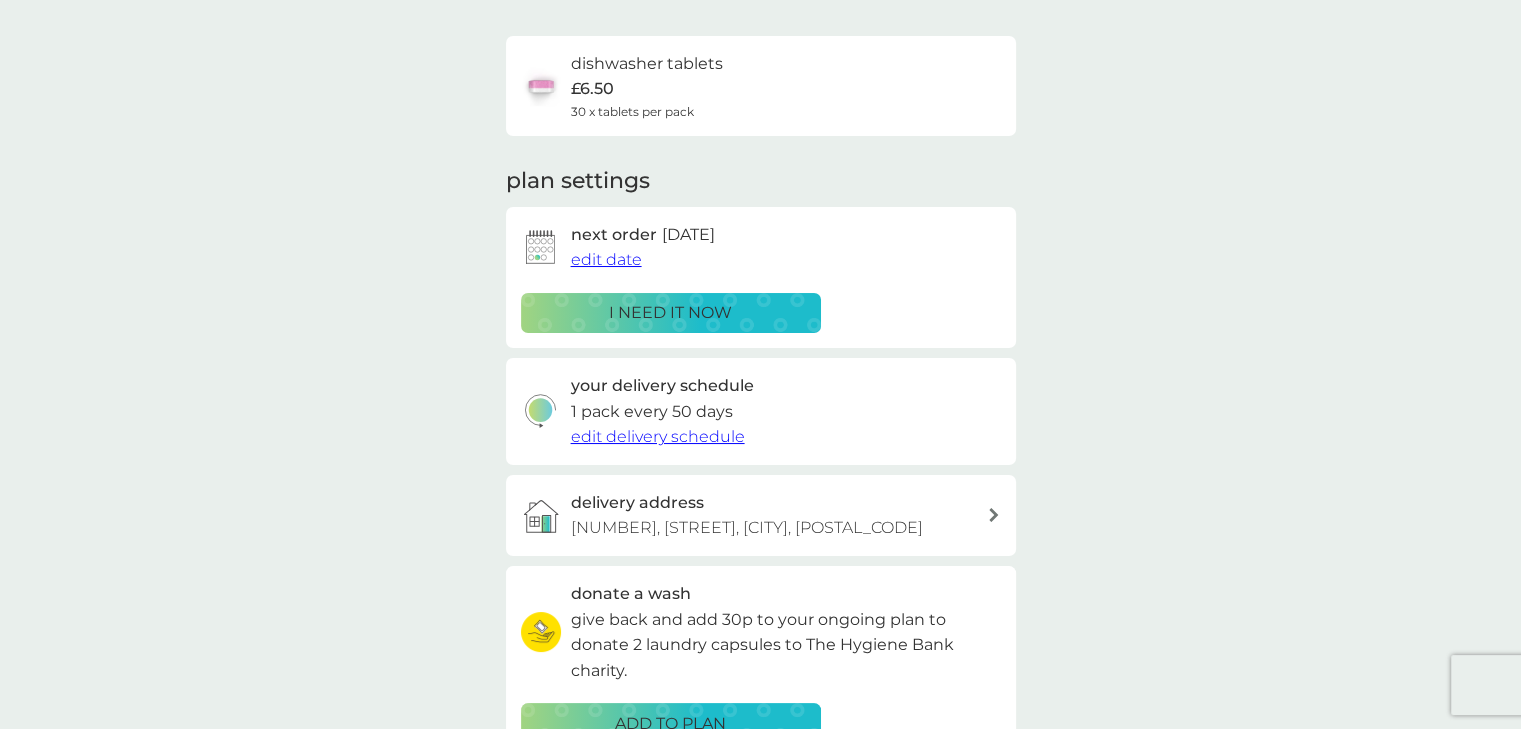 scroll, scrollTop: 0, scrollLeft: 0, axis: both 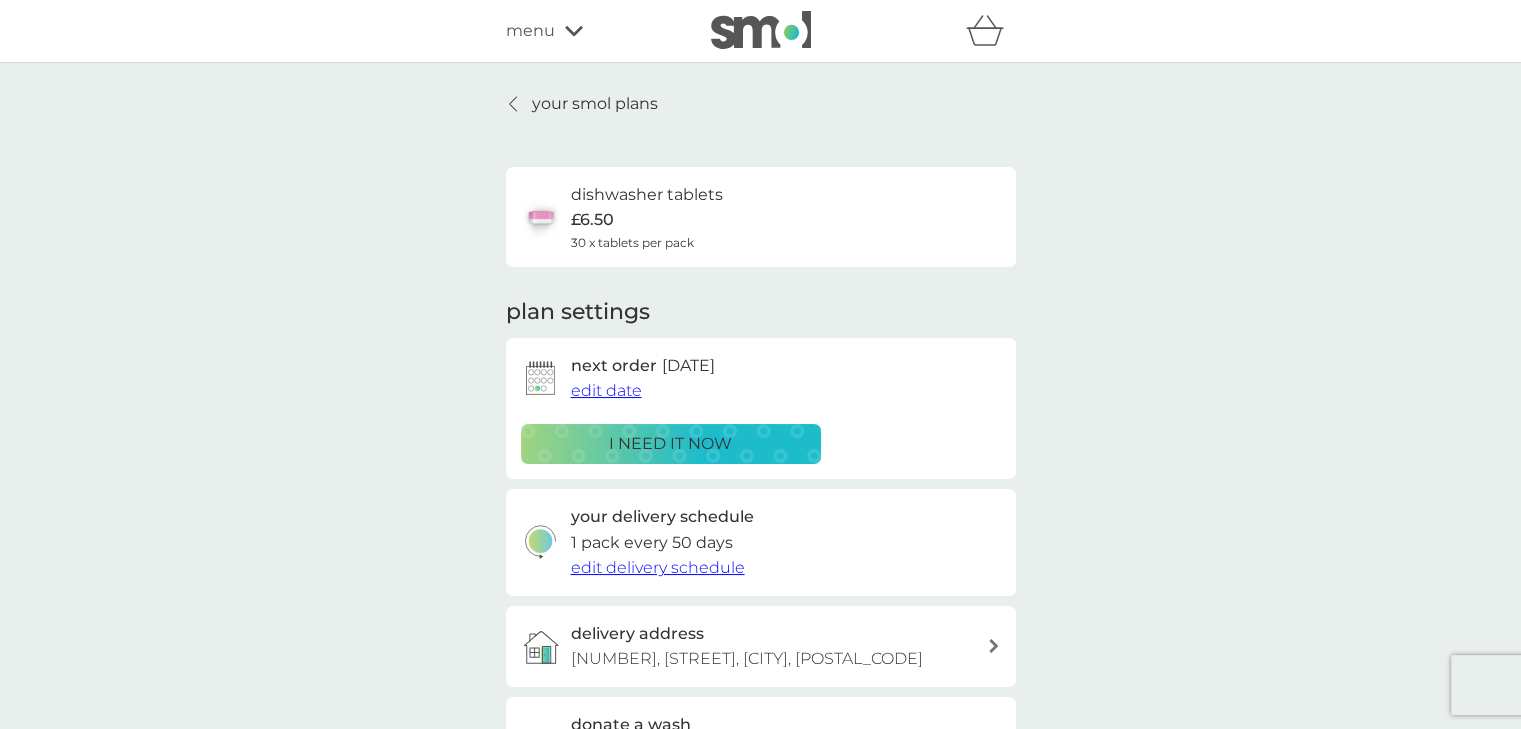 click on "dishwasher tablets £6.50 30 x tablets per pack" at bounding box center (647, 217) 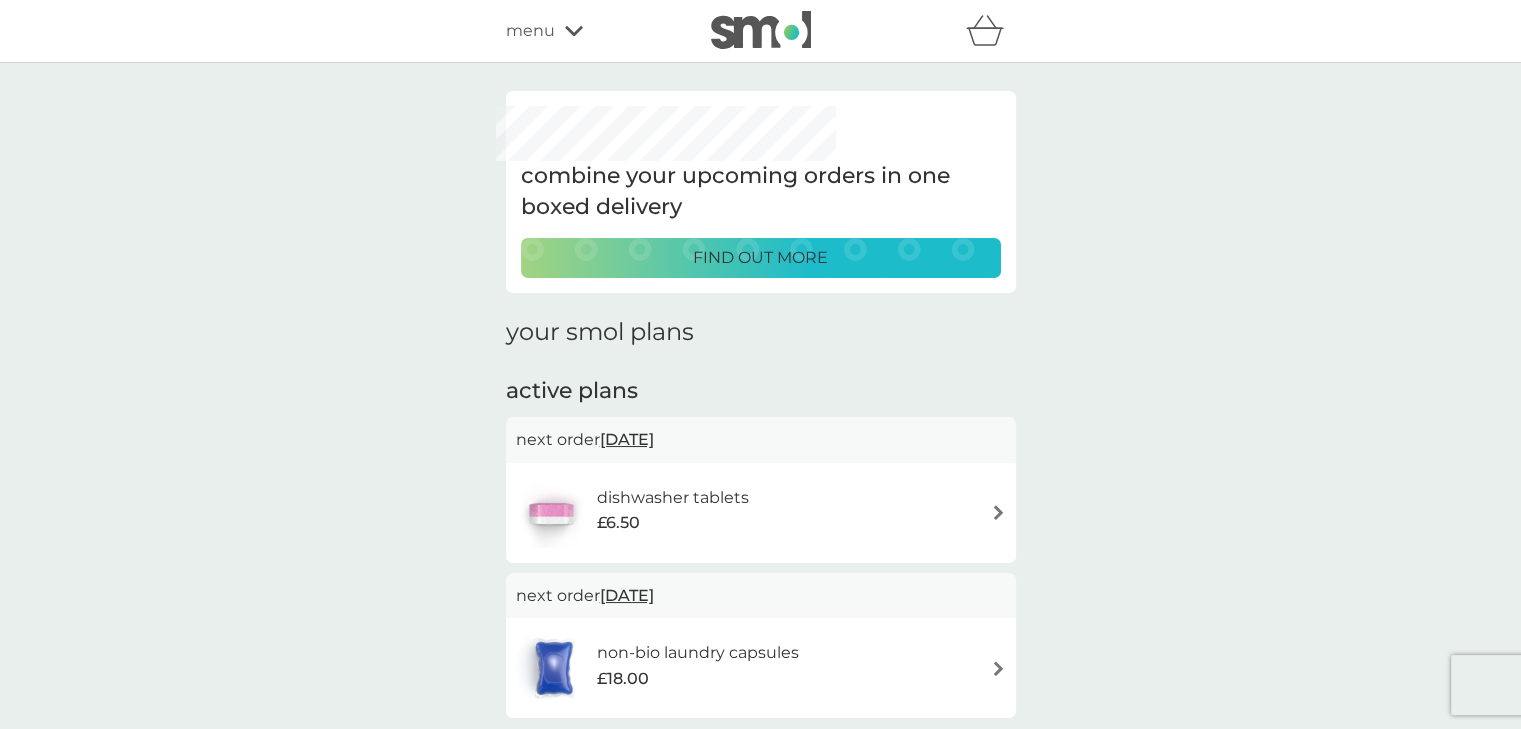 scroll, scrollTop: 271, scrollLeft: 0, axis: vertical 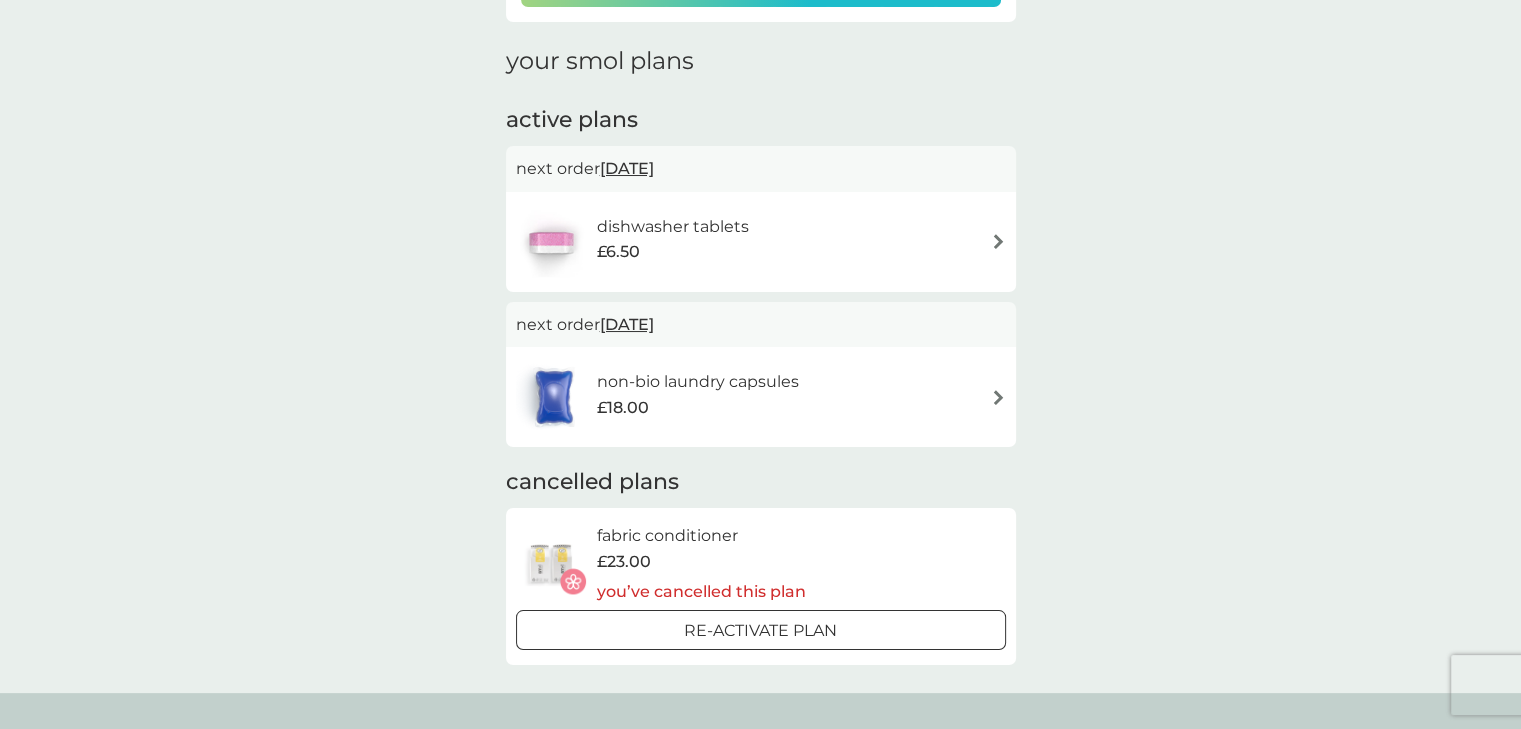 click at bounding box center (998, 397) 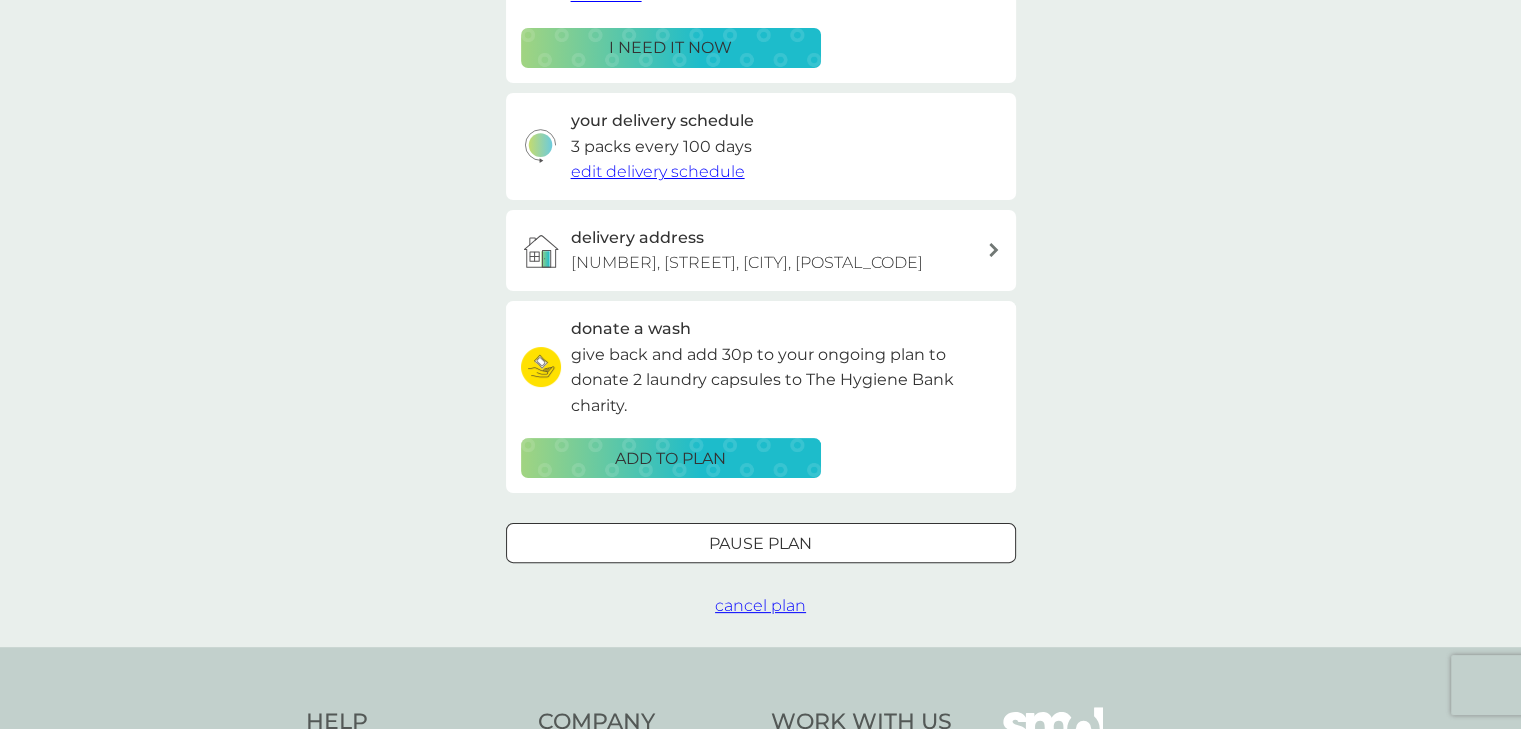 scroll, scrollTop: 404, scrollLeft: 0, axis: vertical 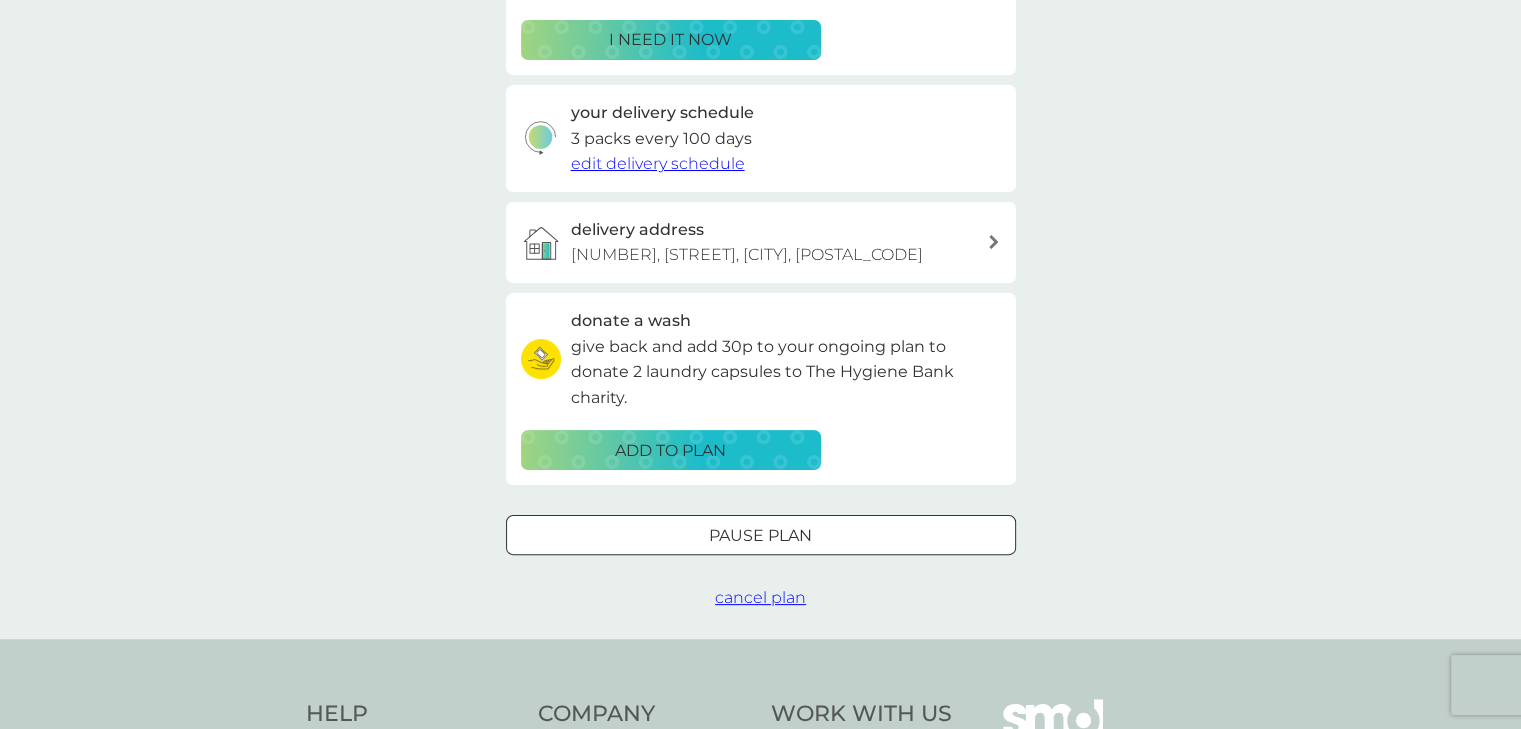 click on "edit delivery schedule" at bounding box center (658, 163) 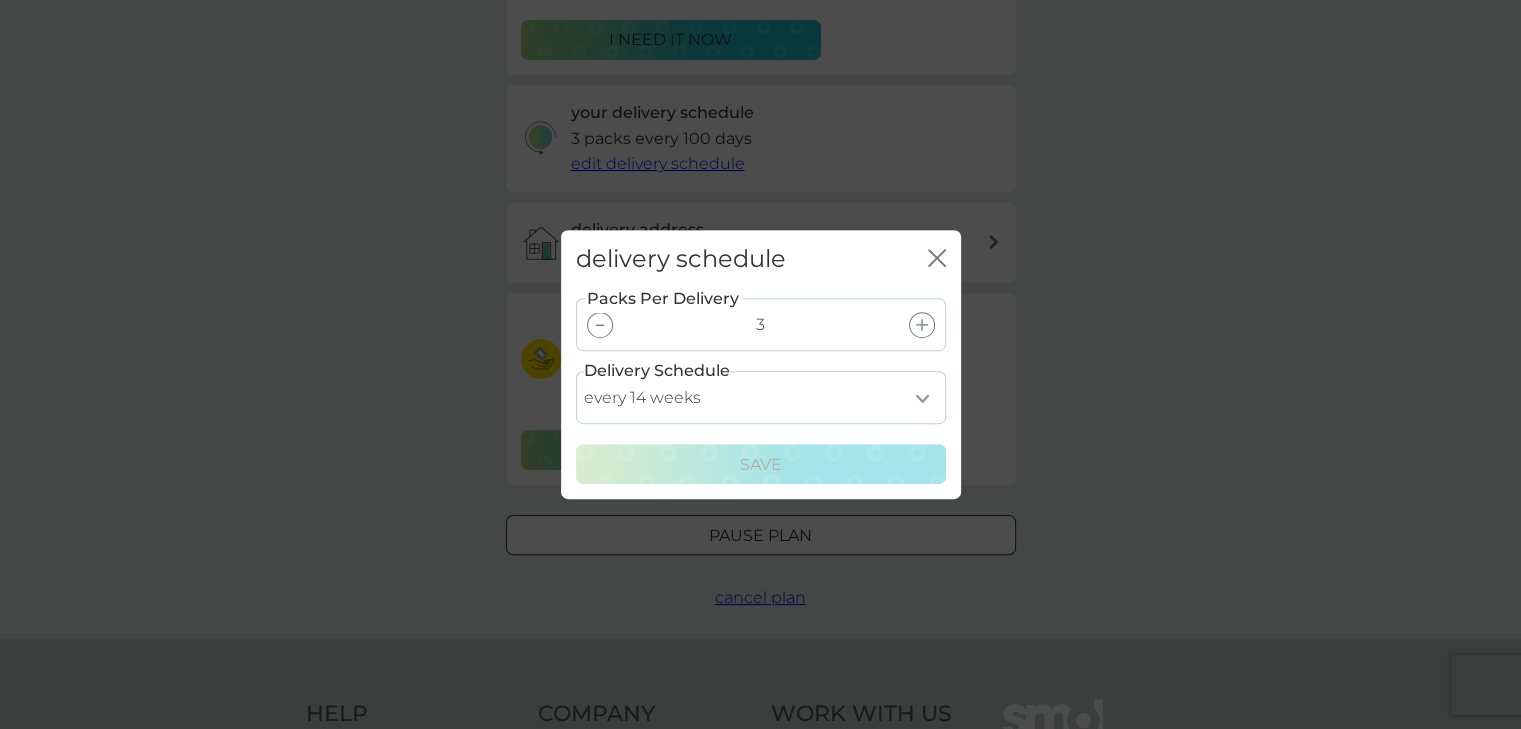 click on "every 1 week every 2 weeks every 3 weeks every 4 weeks every 5 weeks every 6 weeks every 7 weeks every 8 weeks every 9 weeks every 10 weeks every 11 weeks every 12 weeks every 13 weeks every 14 weeks every 15 weeks every 16 weeks every 17 weeks" at bounding box center (761, 397) 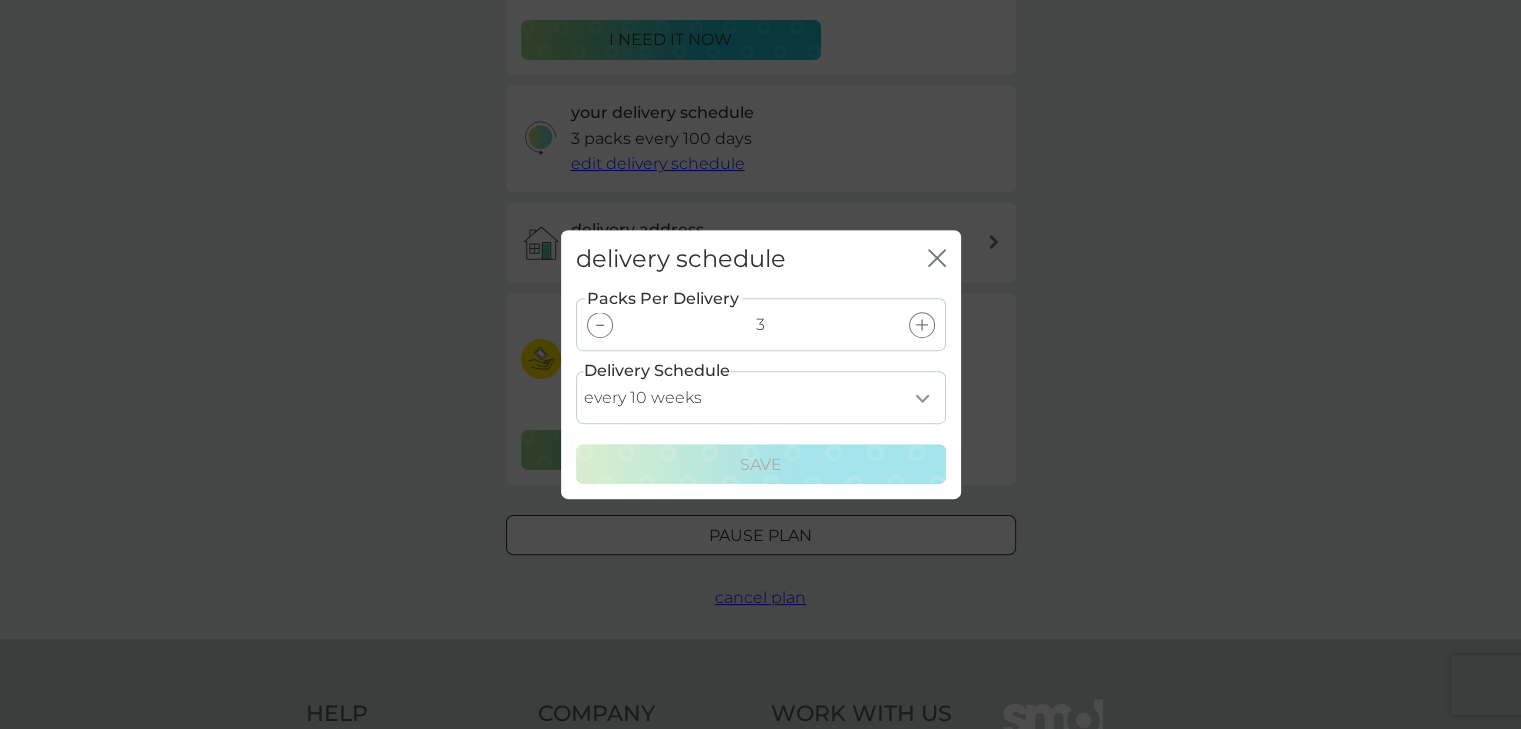 click on "every 1 week every 2 weeks every 3 weeks every 4 weeks every 5 weeks every 6 weeks every 7 weeks every 8 weeks every 9 weeks every 10 weeks every 11 weeks every 12 weeks every 13 weeks every 14 weeks every 15 weeks every 16 weeks every 17 weeks" at bounding box center (761, 397) 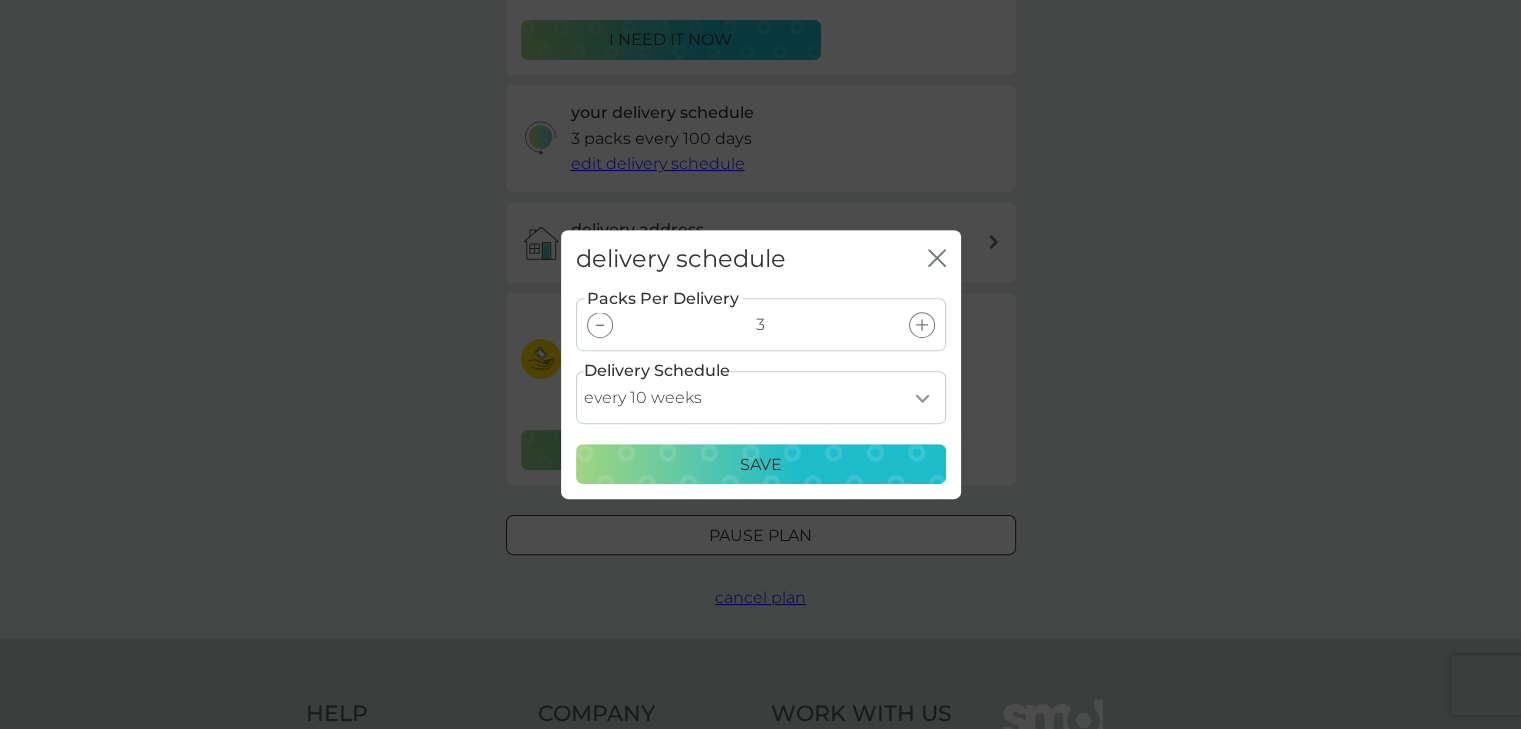 click on "Save" at bounding box center [761, 465] 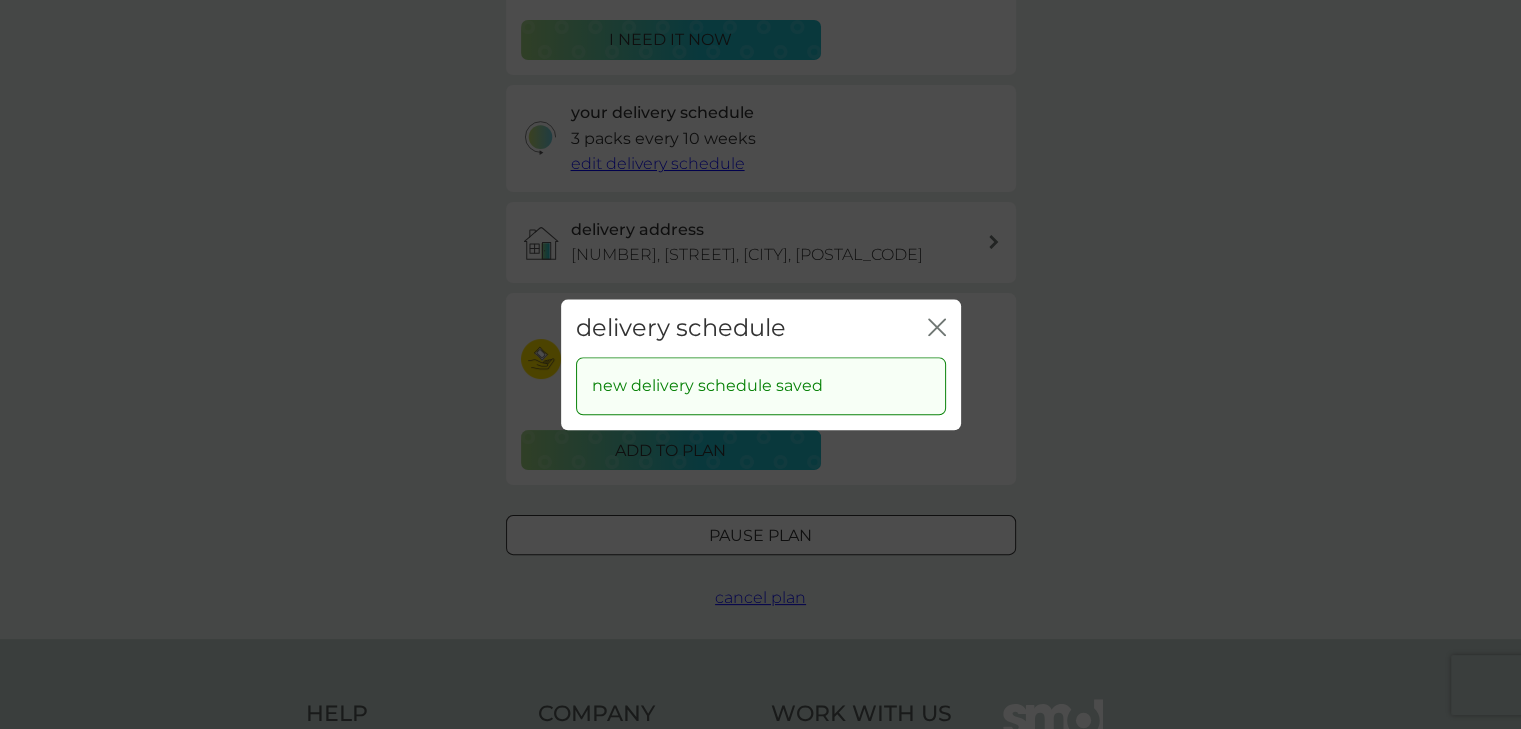 click 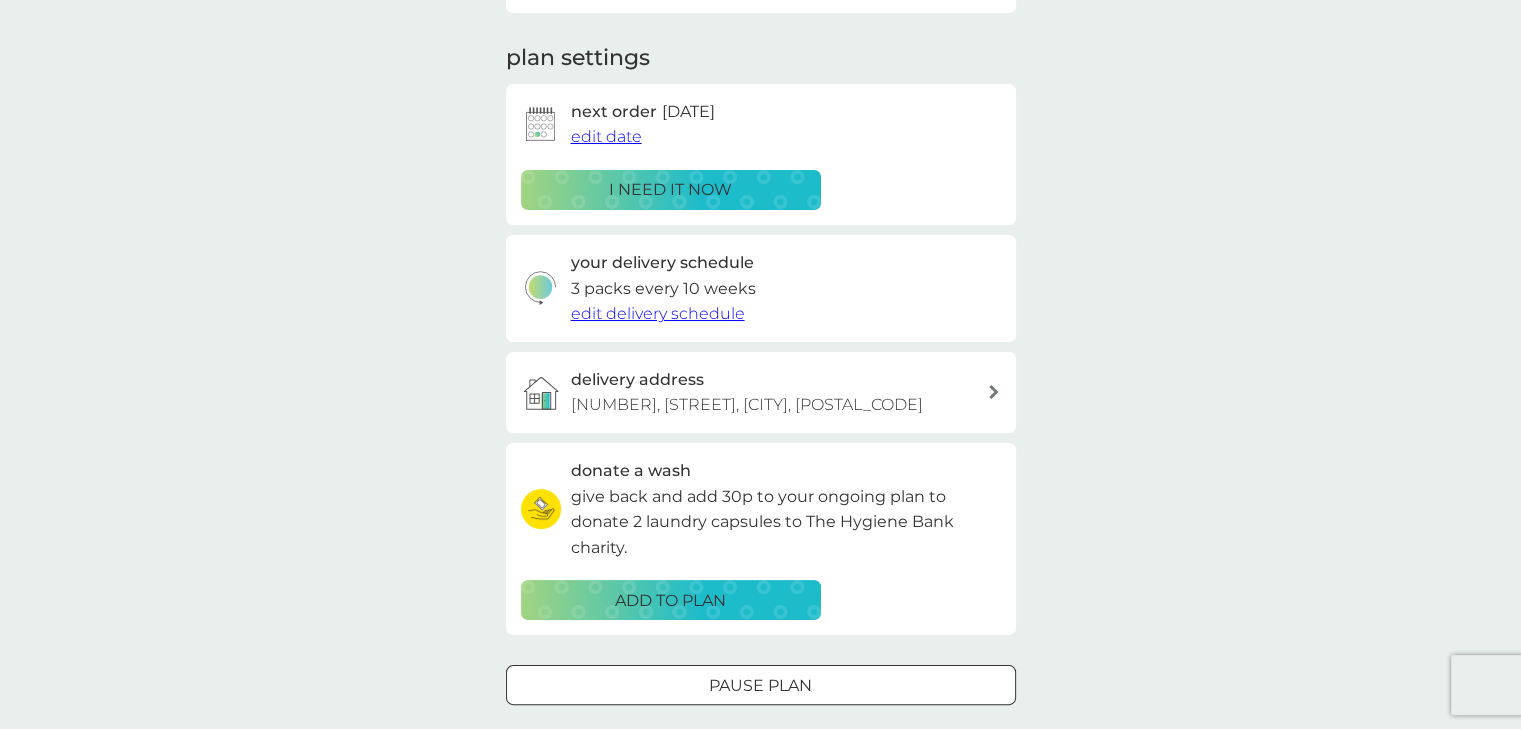 scroll, scrollTop: 216, scrollLeft: 0, axis: vertical 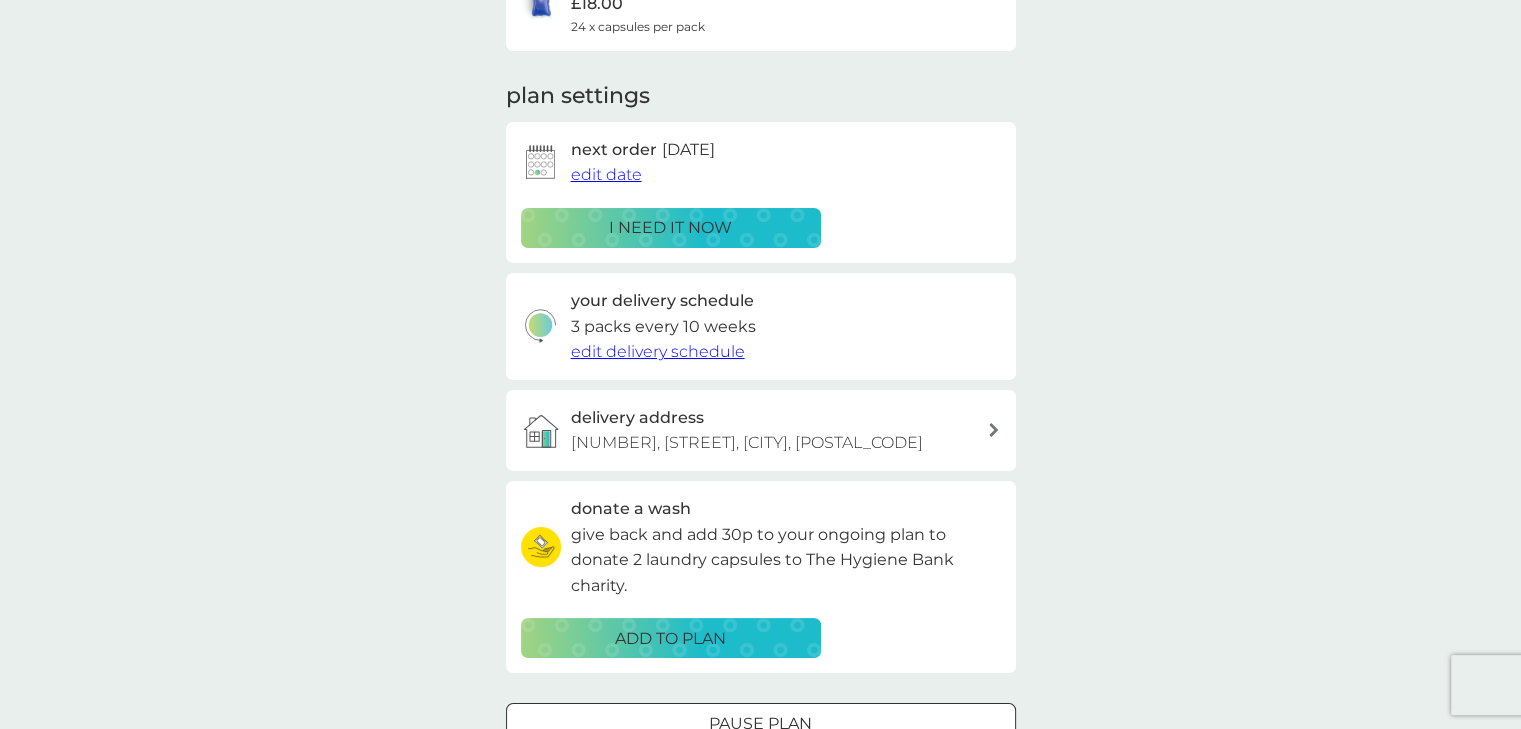 click on "i need it now" at bounding box center [670, 228] 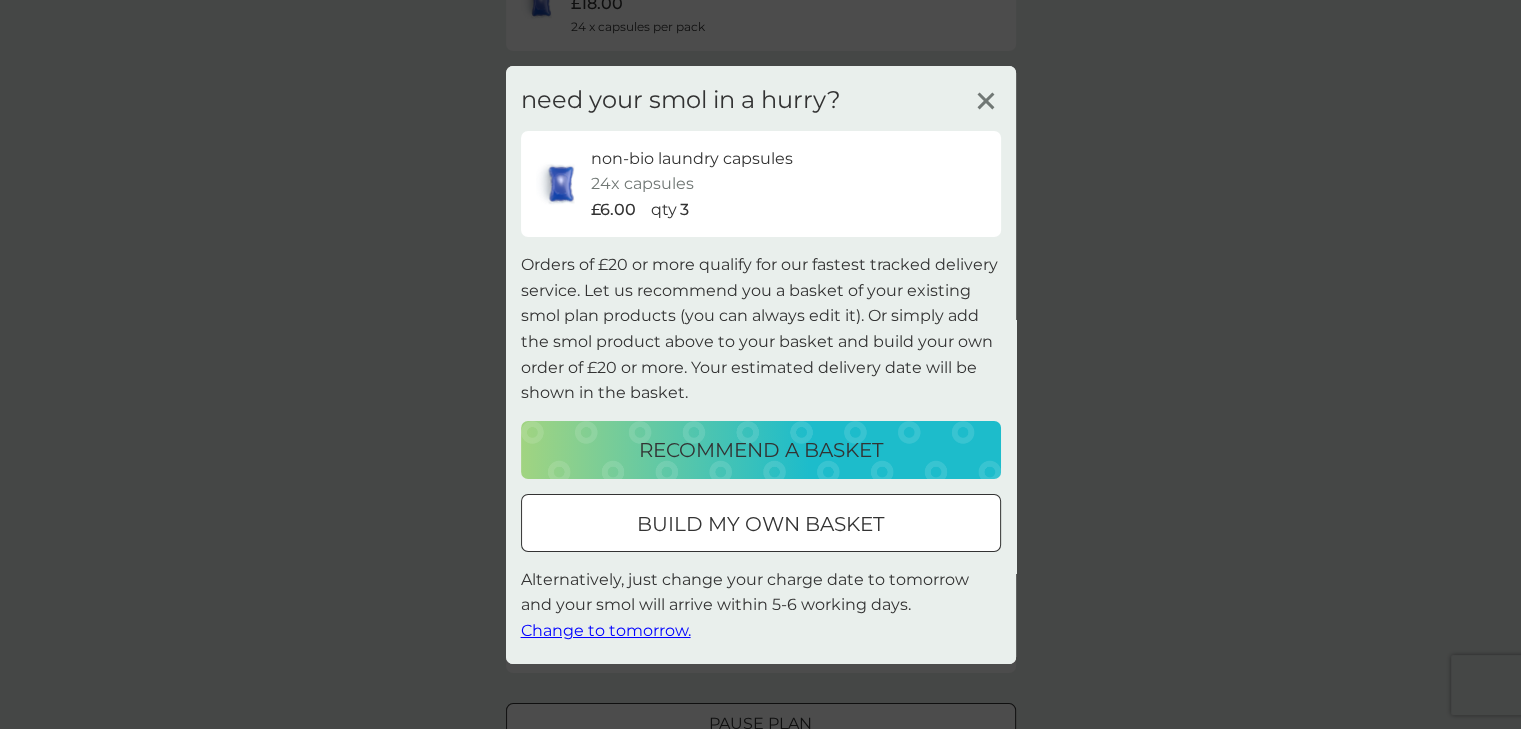 click on "Change to tomorrow." at bounding box center (606, 630) 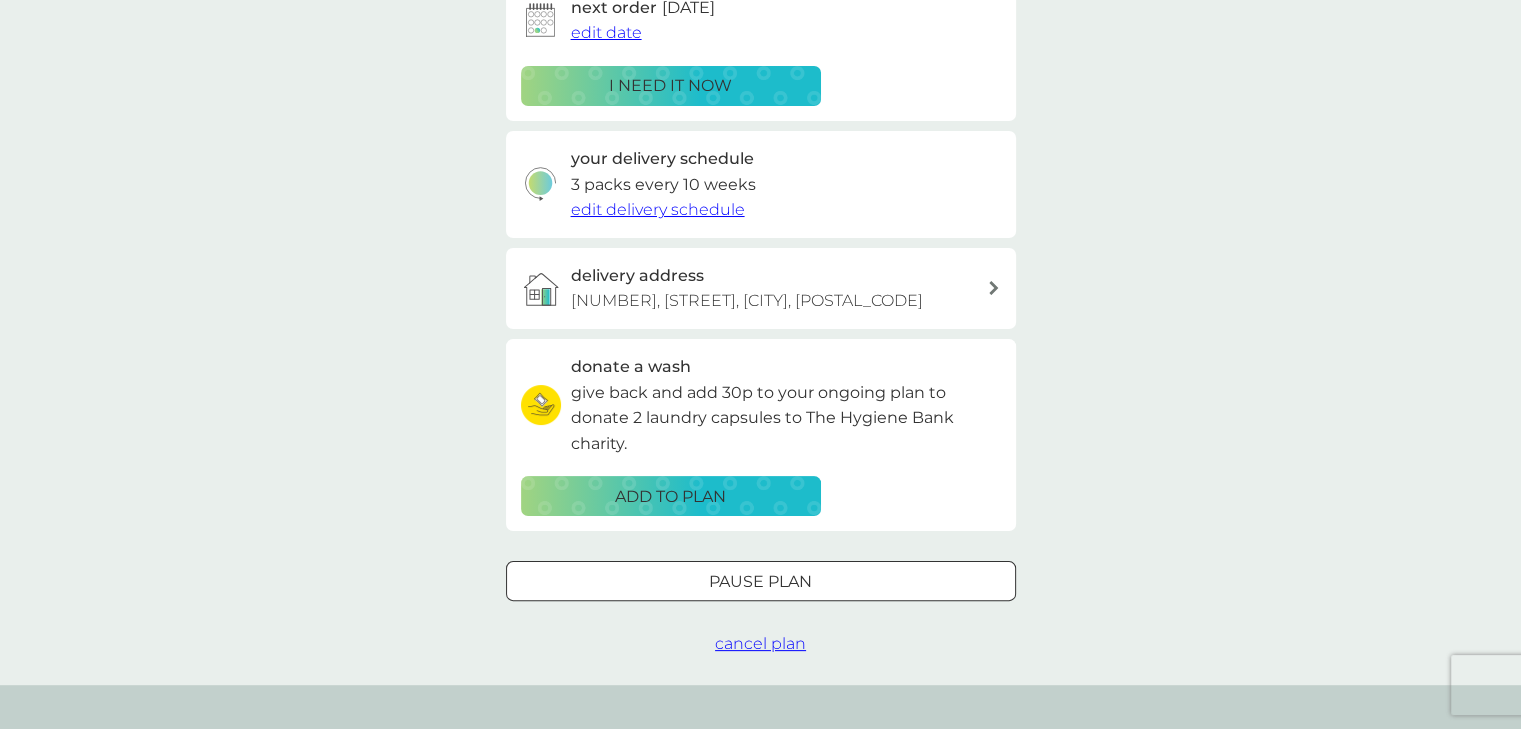 scroll, scrollTop: 0, scrollLeft: 0, axis: both 